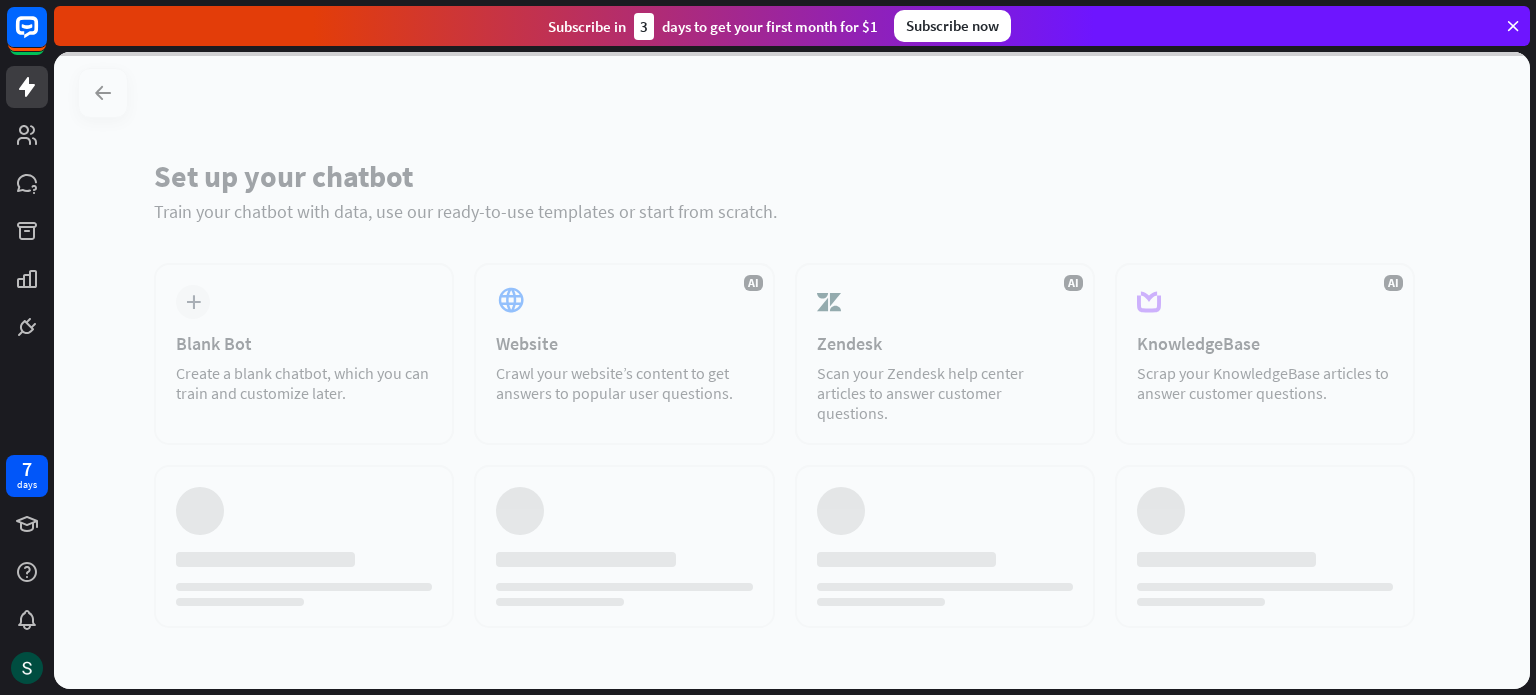 scroll, scrollTop: 0, scrollLeft: 0, axis: both 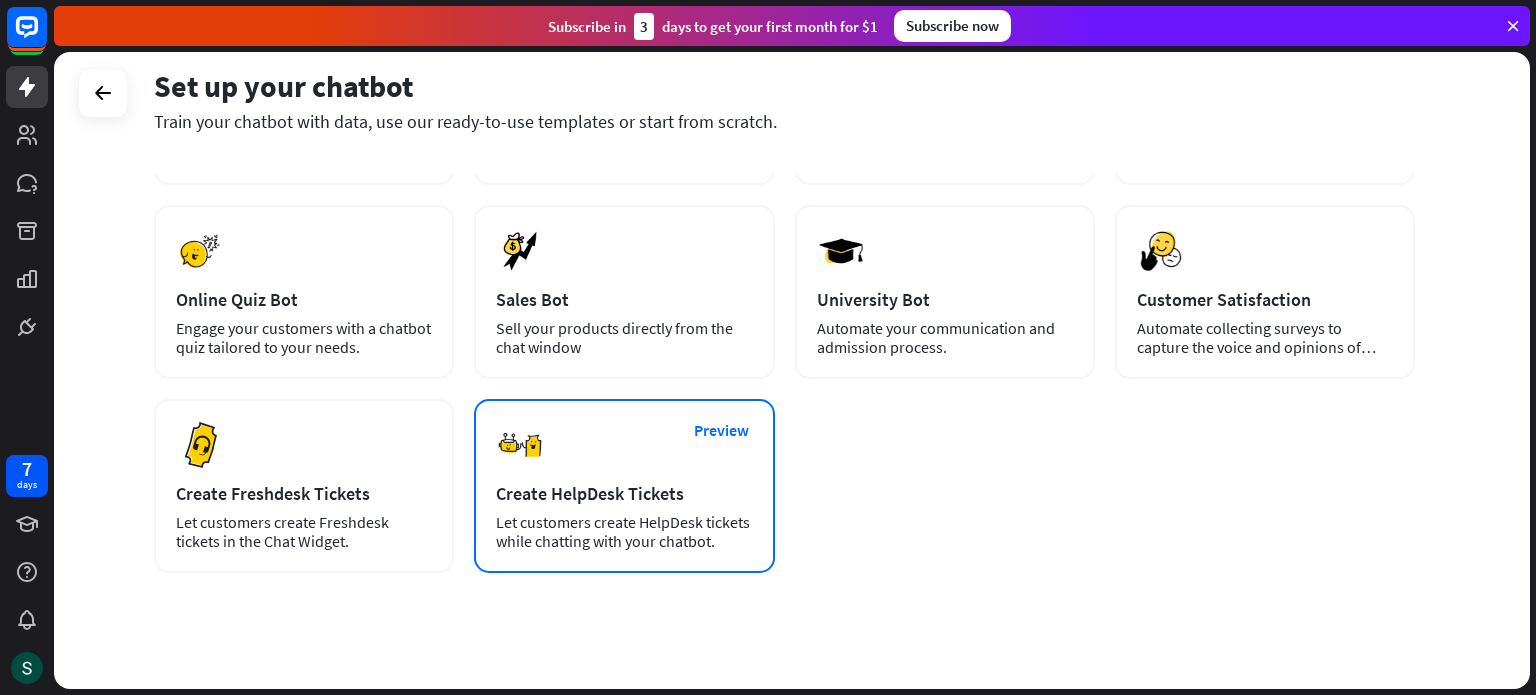 click on "Preview
Create HelpDesk Tickets
Let customers create HelpDesk tickets while chatting with your chatbot." at bounding box center [624, 486] 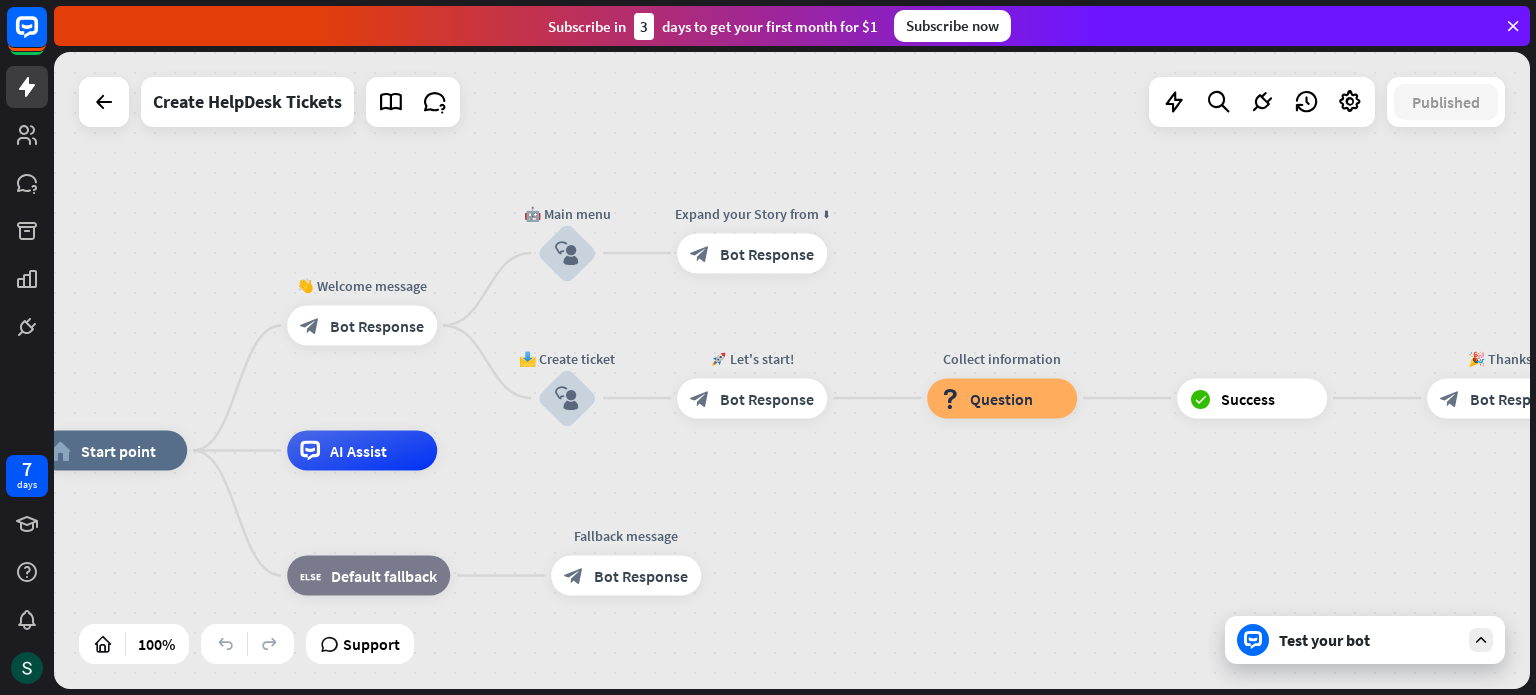 drag, startPoint x: 1069, startPoint y: 403, endPoint x: 756, endPoint y: 483, distance: 323.06192 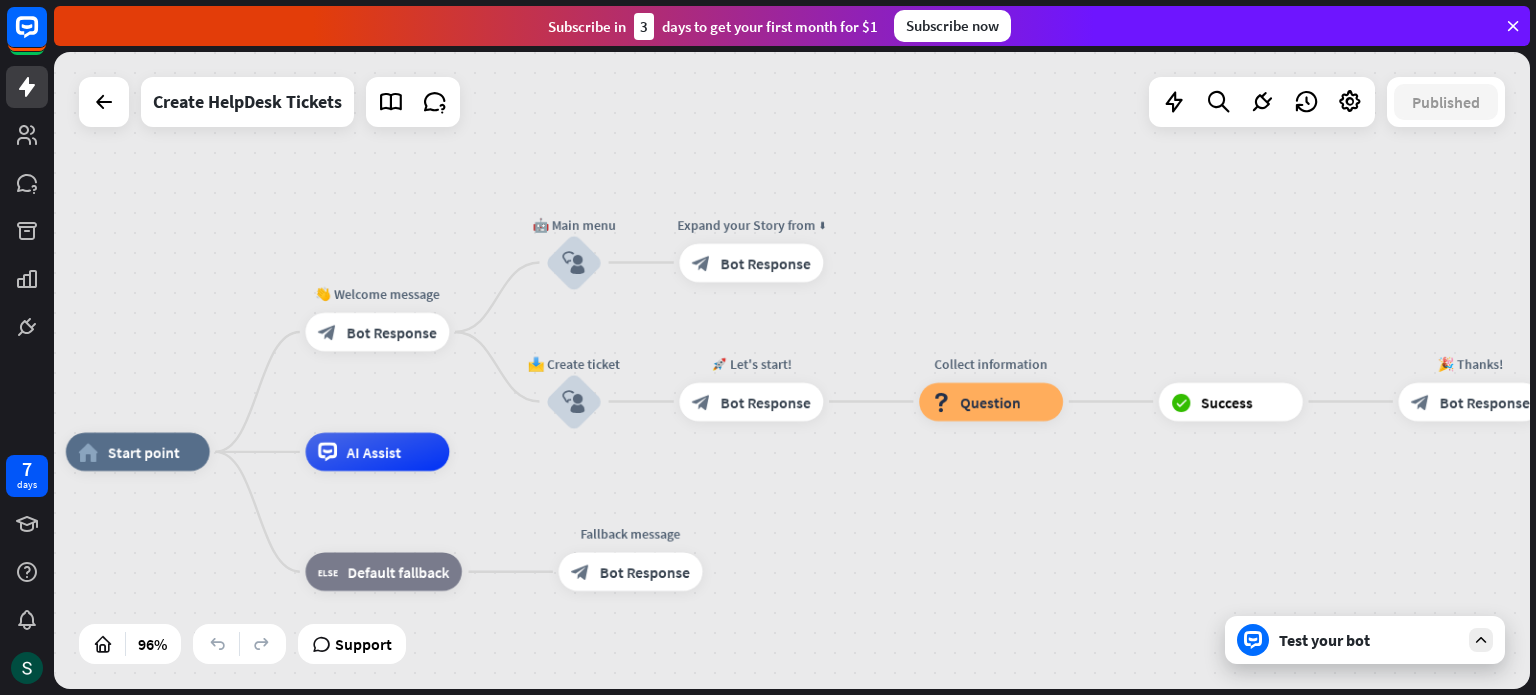 click on "Test your bot" at bounding box center [1365, 640] 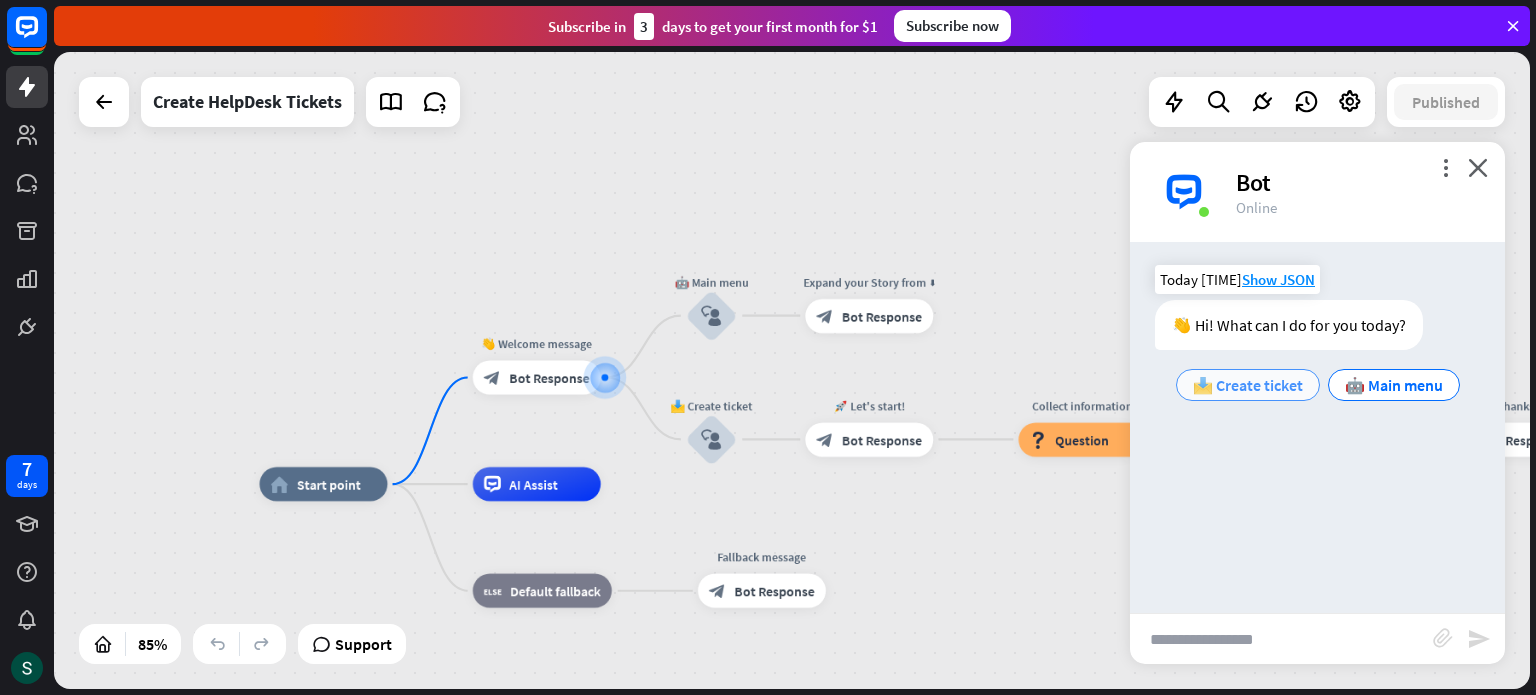 click on "📩 Create ticket" at bounding box center (1248, 385) 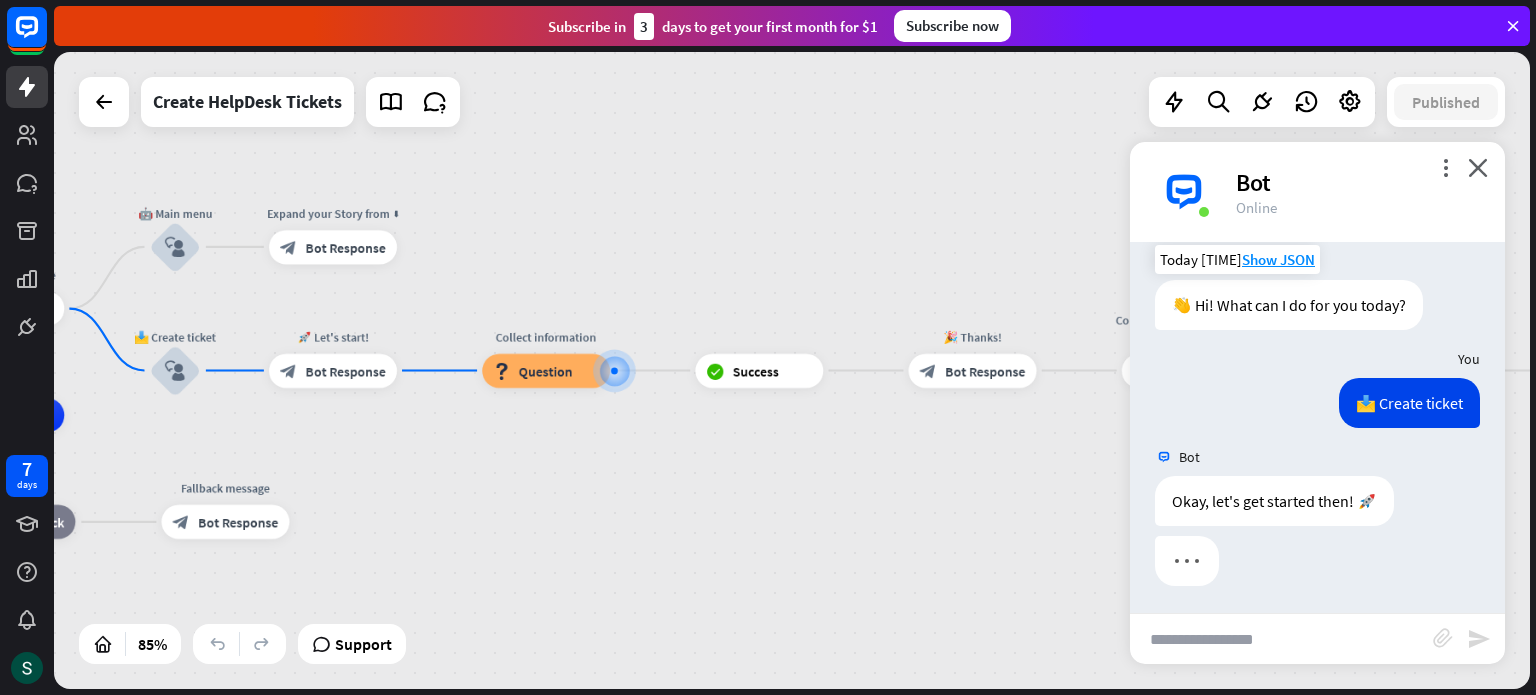 scroll, scrollTop: 23, scrollLeft: 0, axis: vertical 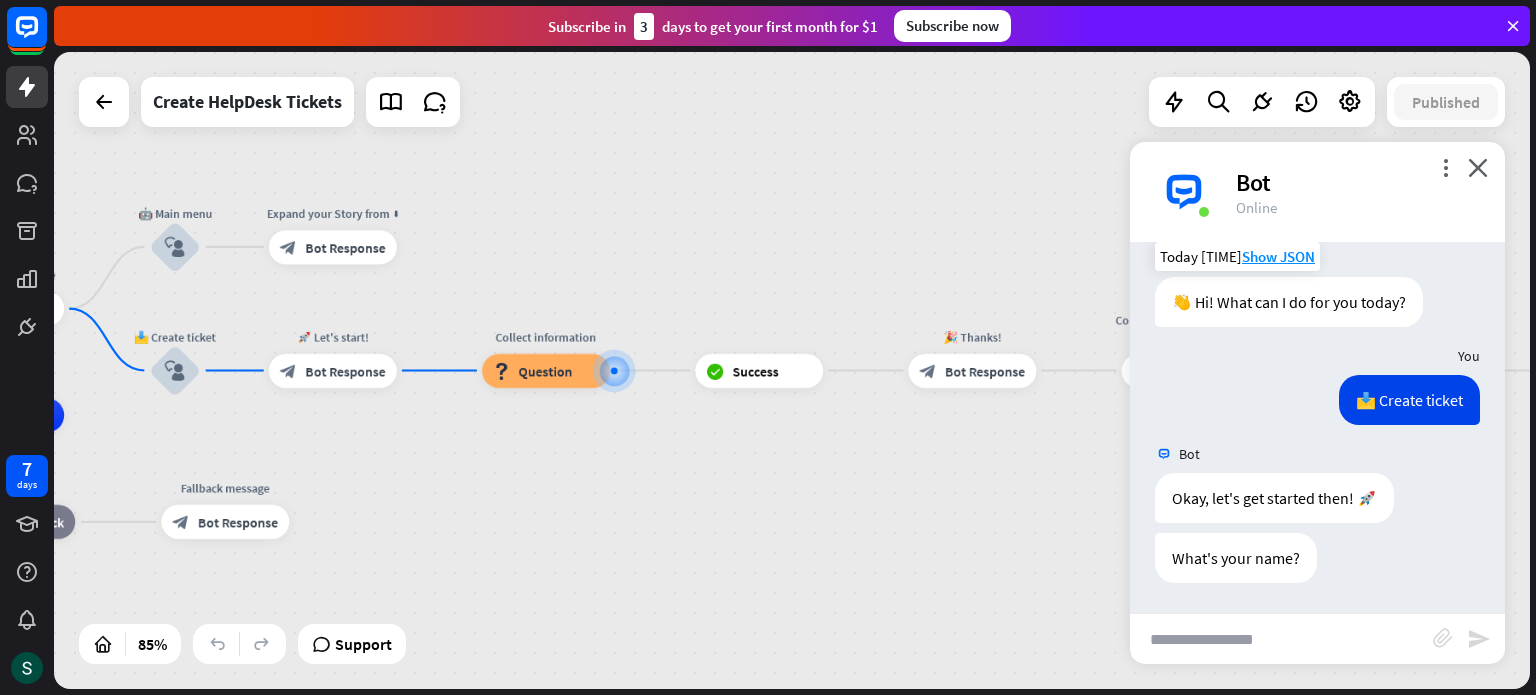 click at bounding box center (1281, 639) 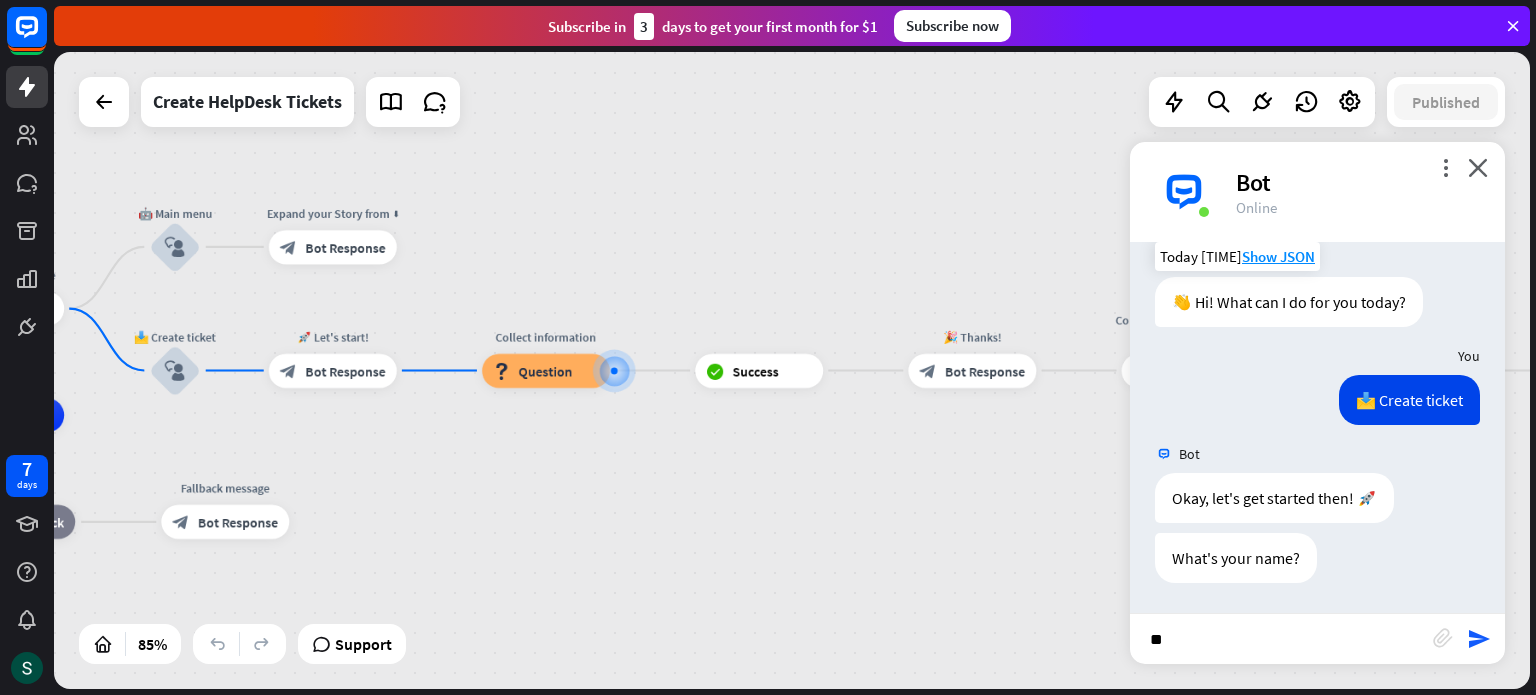 type on "***" 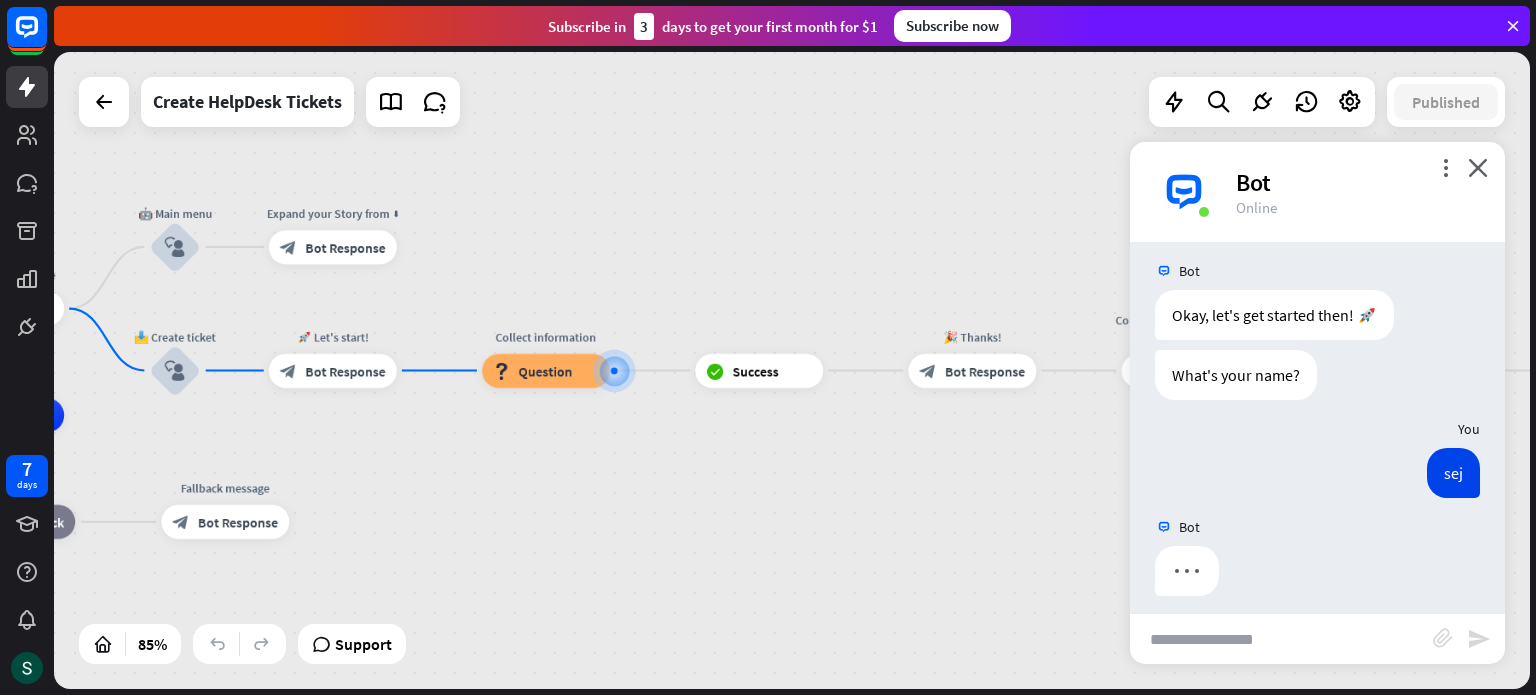 scroll, scrollTop: 219, scrollLeft: 0, axis: vertical 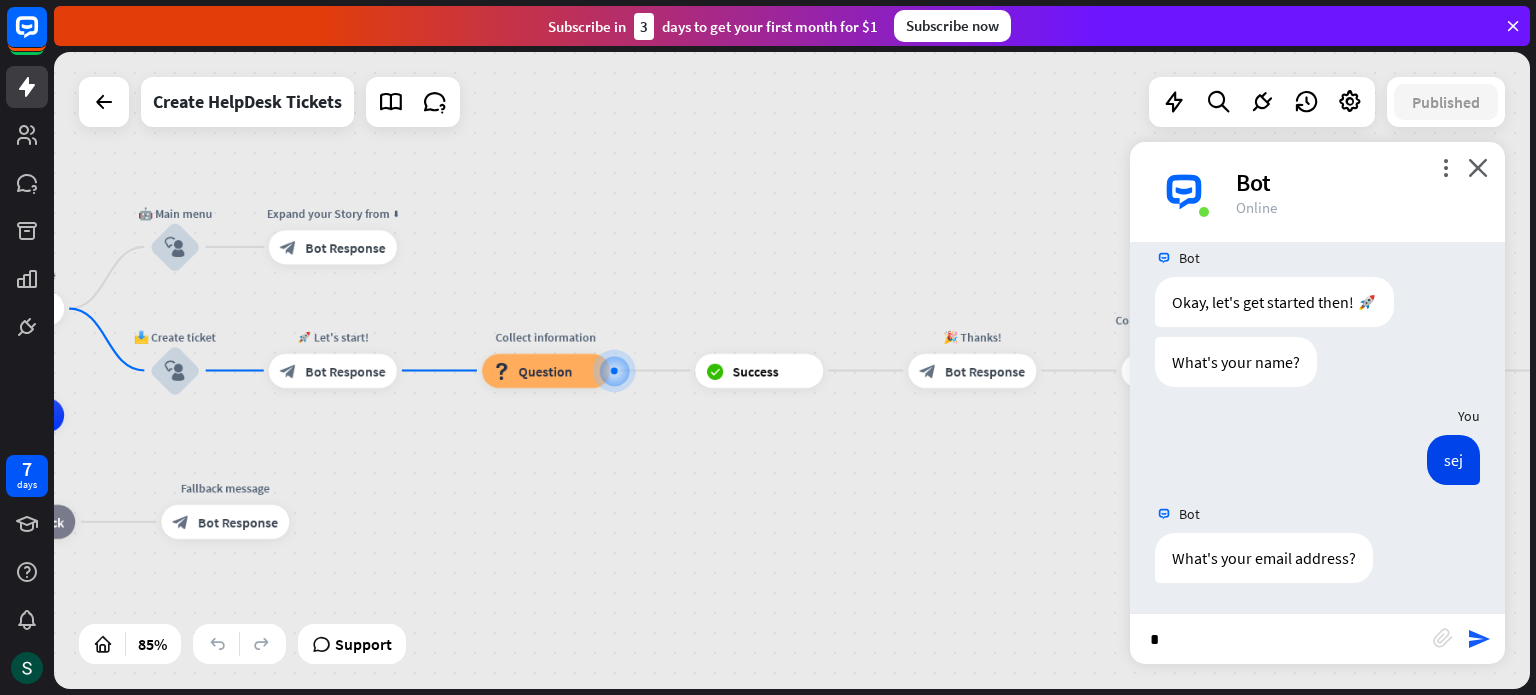 type on "**" 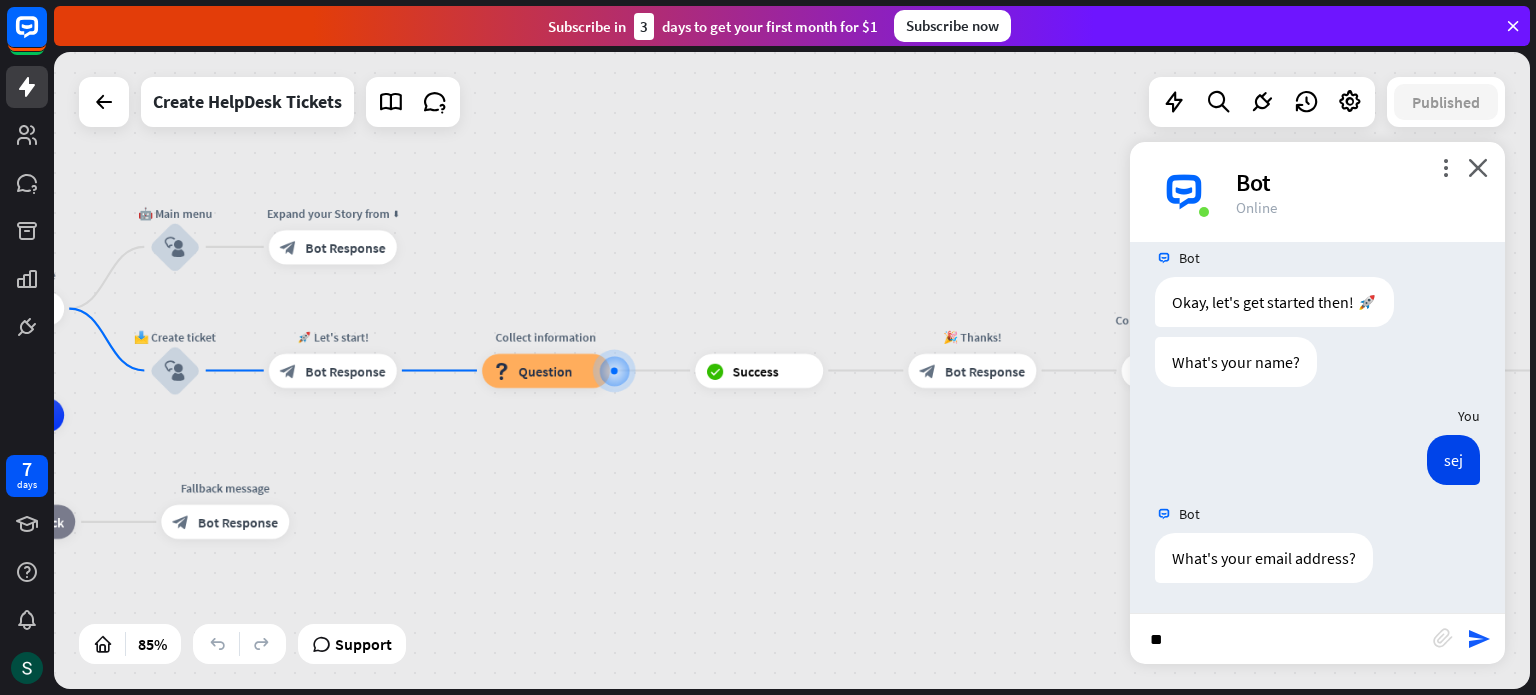 type 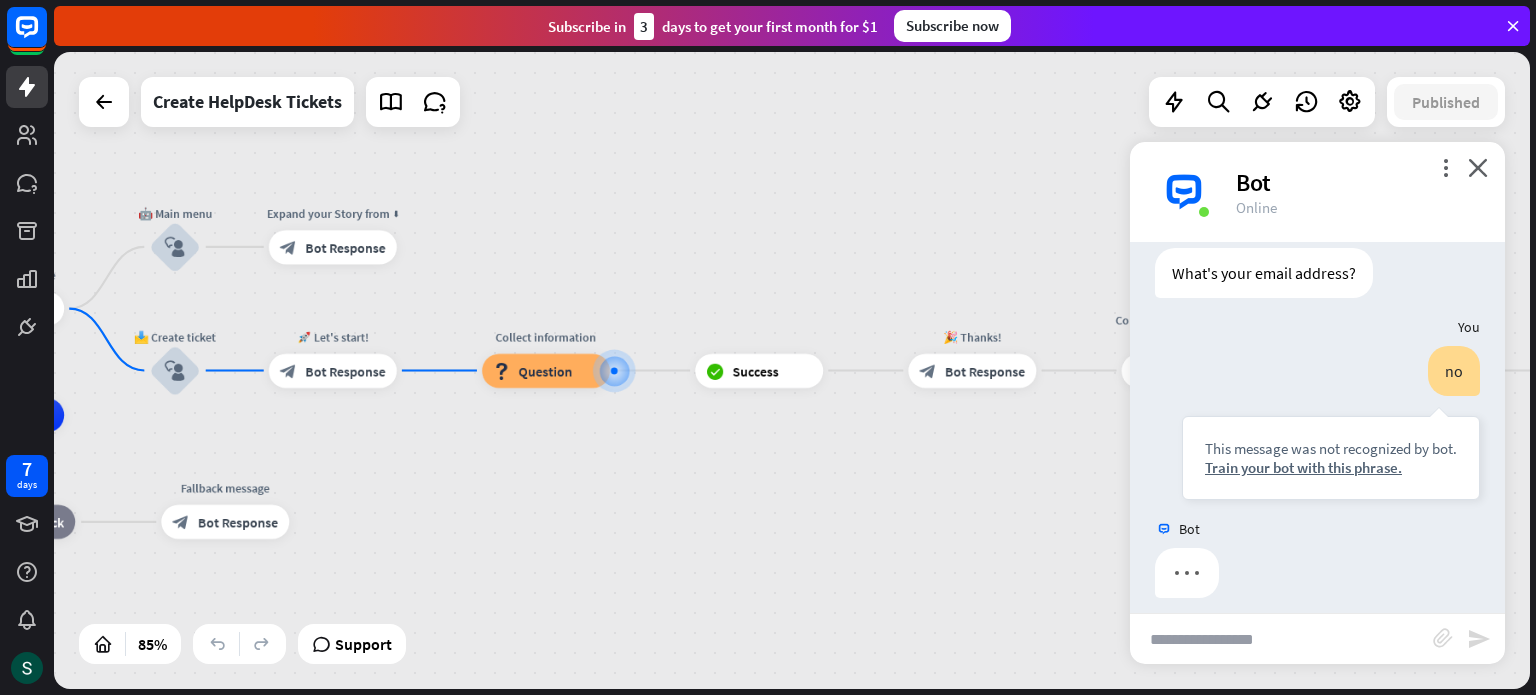 scroll, scrollTop: 518, scrollLeft: 0, axis: vertical 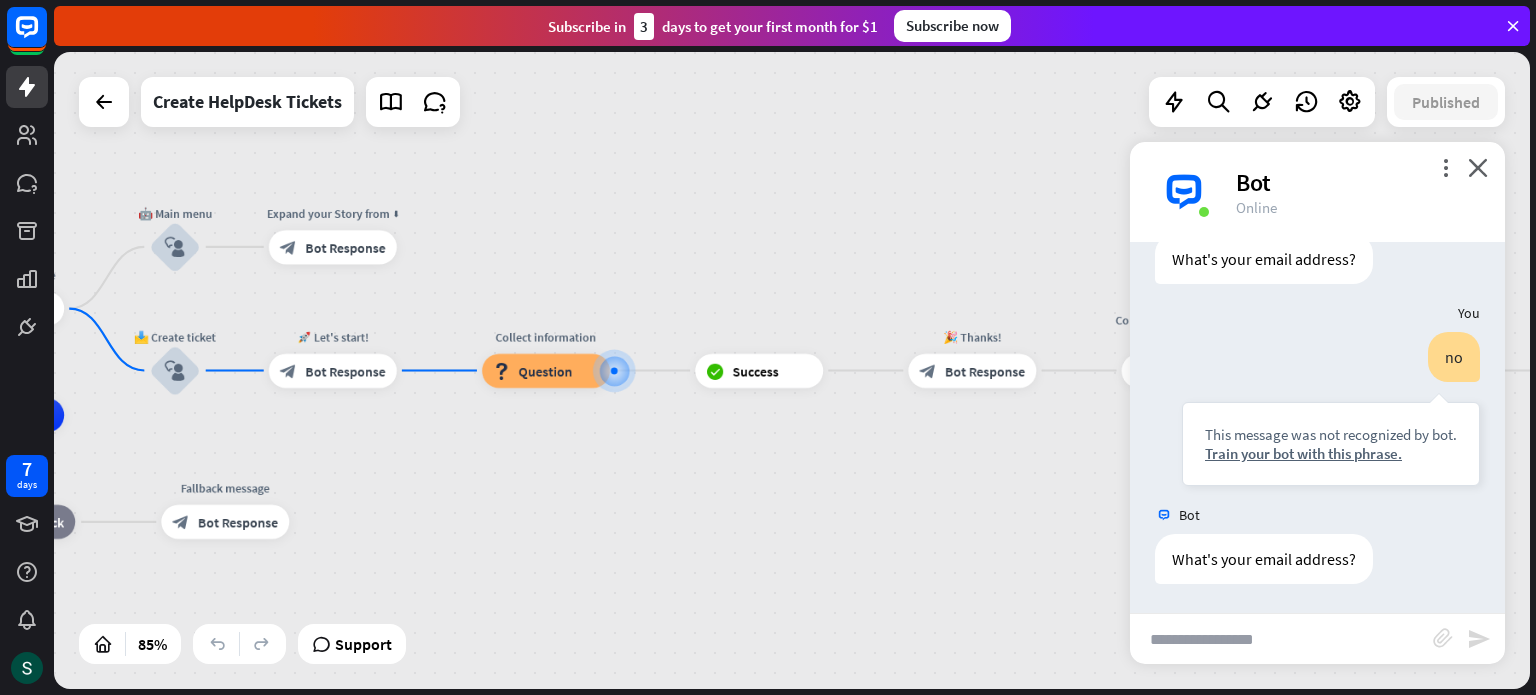 click on "home_2   Start point                 👋 Welcome message   block_bot_response   Bot Response                 🤖 Main menu   block_user_input                 Expand your Story from ⬇   block_bot_response   Bot Response                 📩 Create ticket   block_user_input                 🚀 Let's start!   block_bot_response   Bot Response                 Collect information   block_question   Question                       block_success   Success                 🎉 Thanks!   block_bot_response   Bot Response                 Connect to HelpDesk & add collected attributes ⬇         Create ticket                   block_success   Success                 ✅ Ticket created   block_bot_response   Bot Response                     AI Assist                   block_fallback   Default fallback                 Fallback message   block_bot_response   Bot Response" at bounding box center (792, 370) 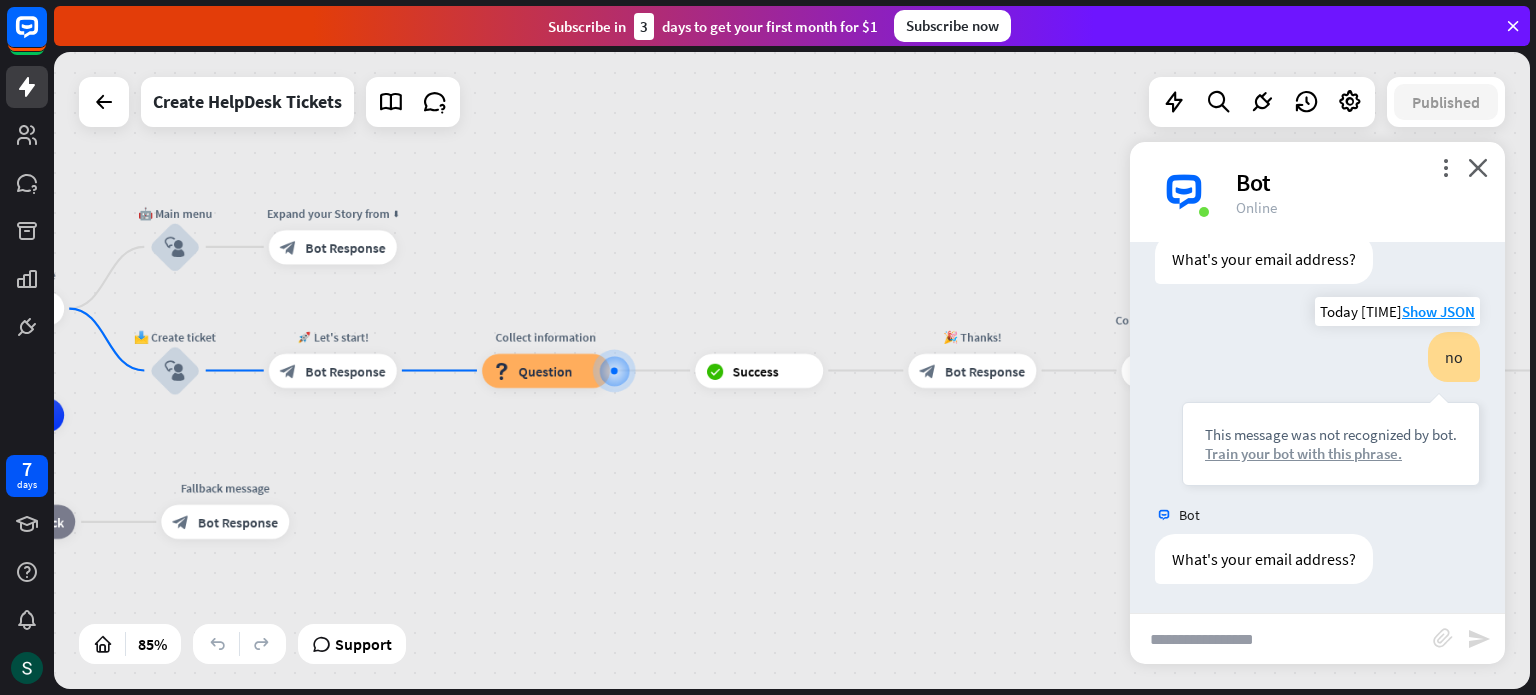 click on "Train your bot with this phrase." at bounding box center [1331, 453] 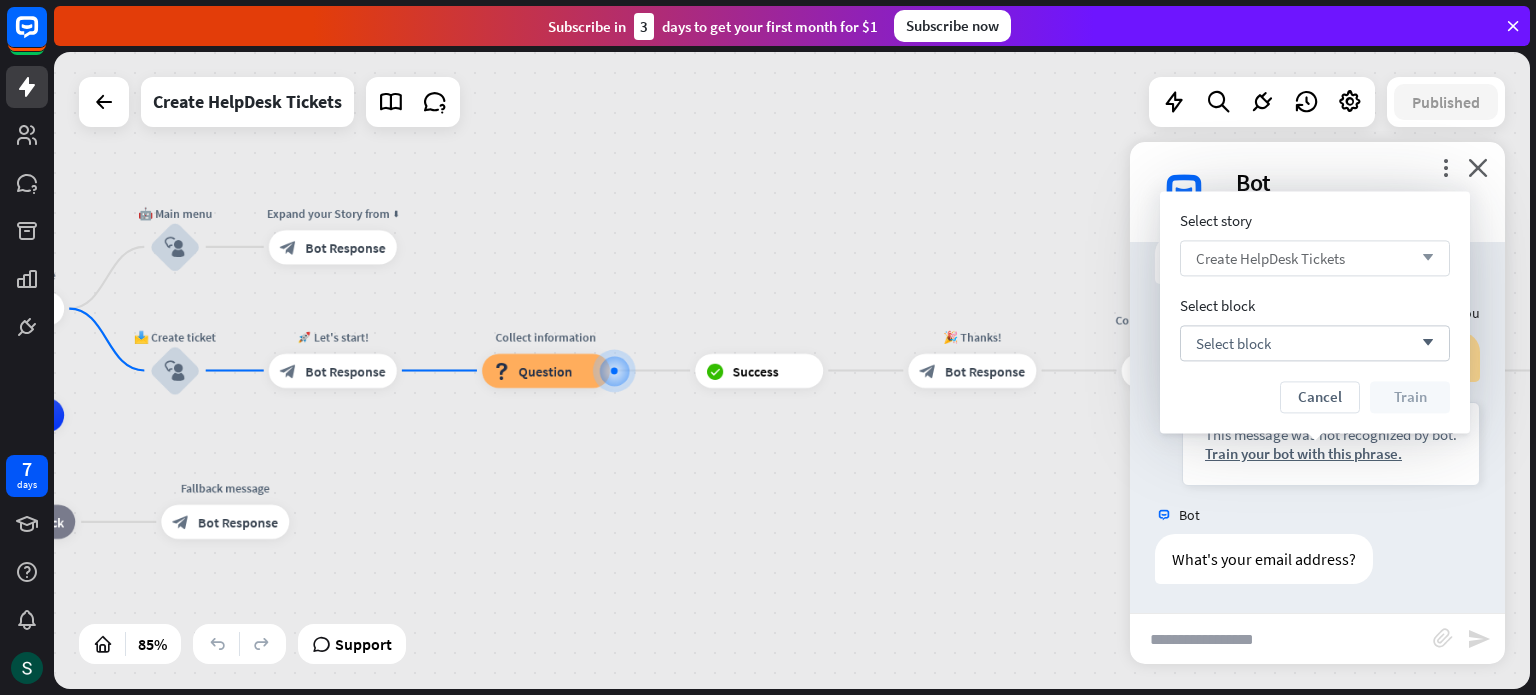 click on "Create HelpDesk Tickets" at bounding box center (1270, 258) 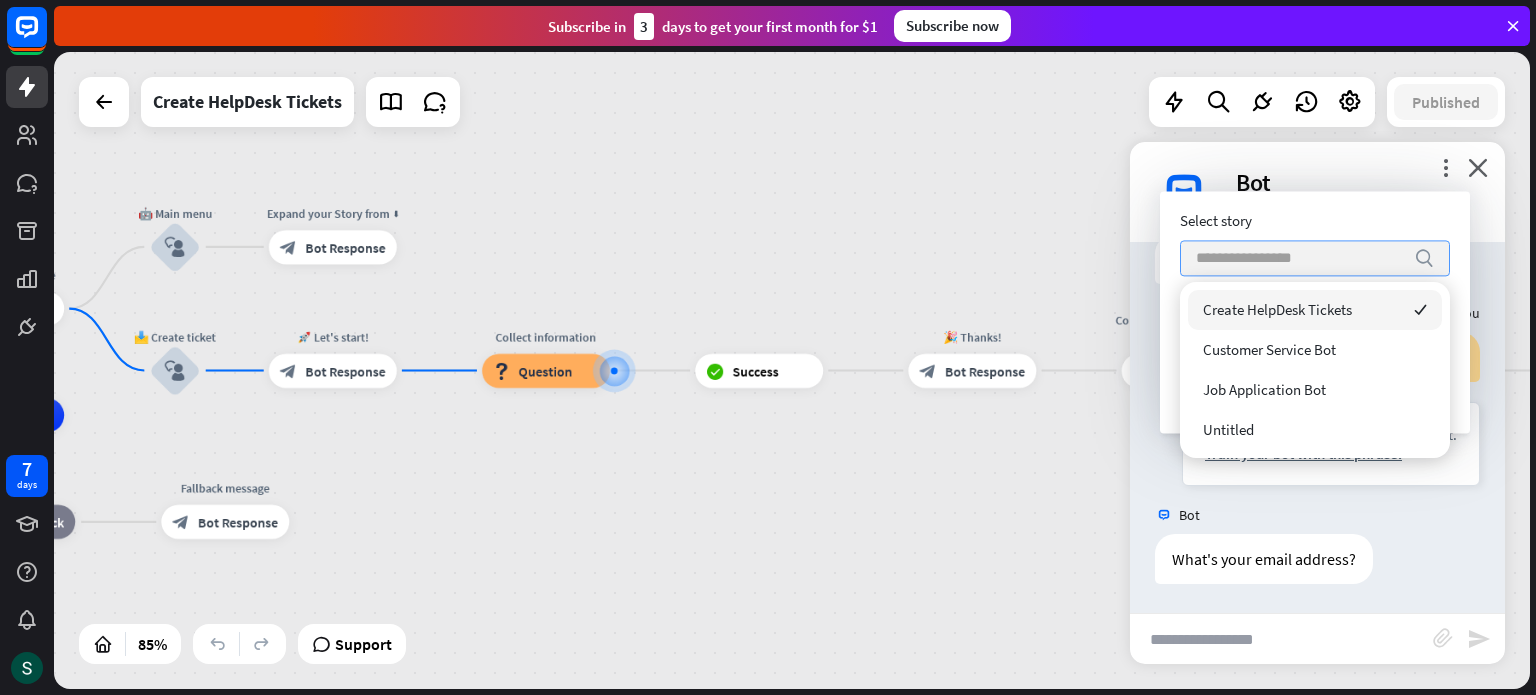 click at bounding box center (1300, 258) 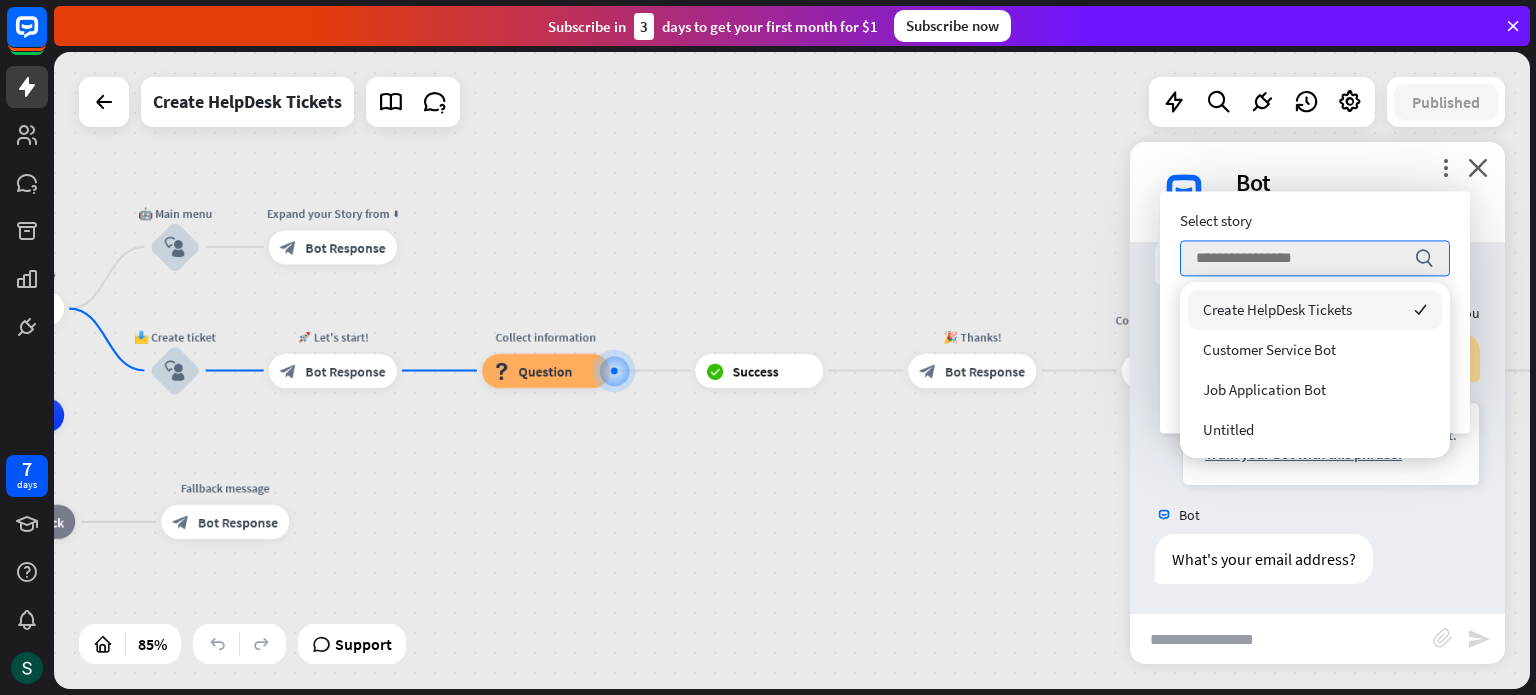 click on "home_2   Start point                 👋 Welcome message   block_bot_response   Bot Response                 🤖 Main menu   block_user_input                 Expand your Story from ⬇   block_bot_response   Bot Response                 📩 Create ticket   block_user_input                 🚀 Let's start!   block_bot_response   Bot Response                 Collect information   block_question   Question                       block_success   Success                 🎉 Thanks!   block_bot_response   Bot Response                 Connect to HelpDesk & add collected attributes ⬇         Create ticket                   block_success   Success                 ✅ Ticket created   block_bot_response   Bot Response                     AI Assist                   block_fallback   Default fallback                 Fallback message   block_bot_response   Bot Response" at bounding box center [792, 370] 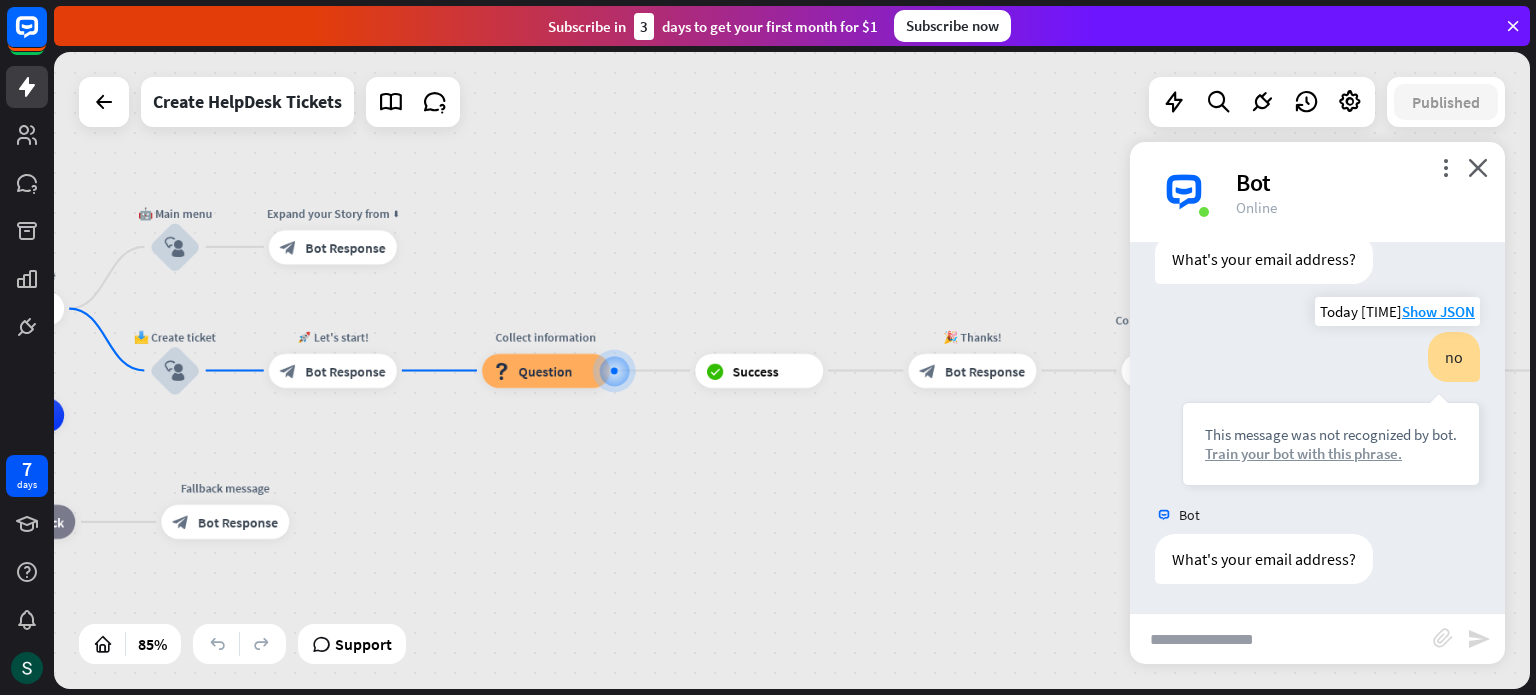 click on "Train your bot with this phrase." at bounding box center [1331, 453] 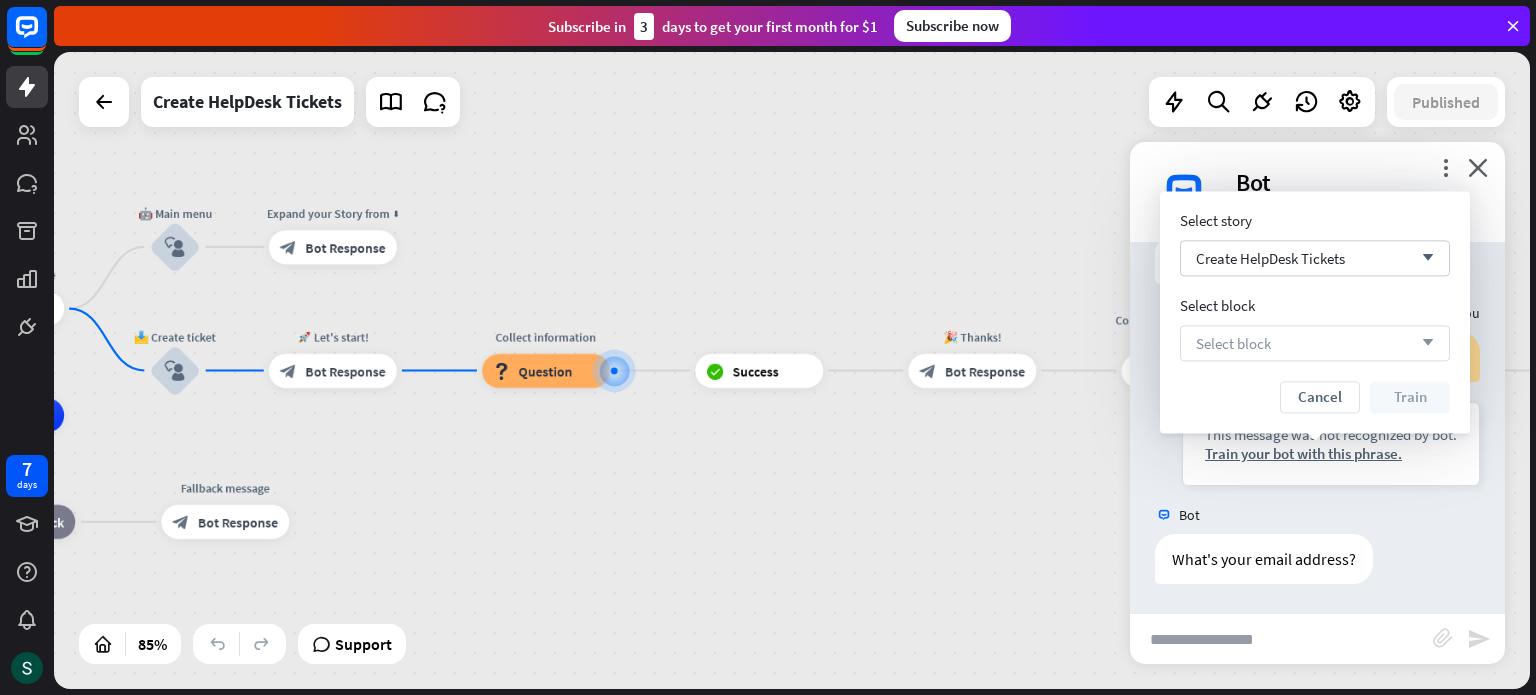 click on "Select block
arrow_down" at bounding box center [1315, 343] 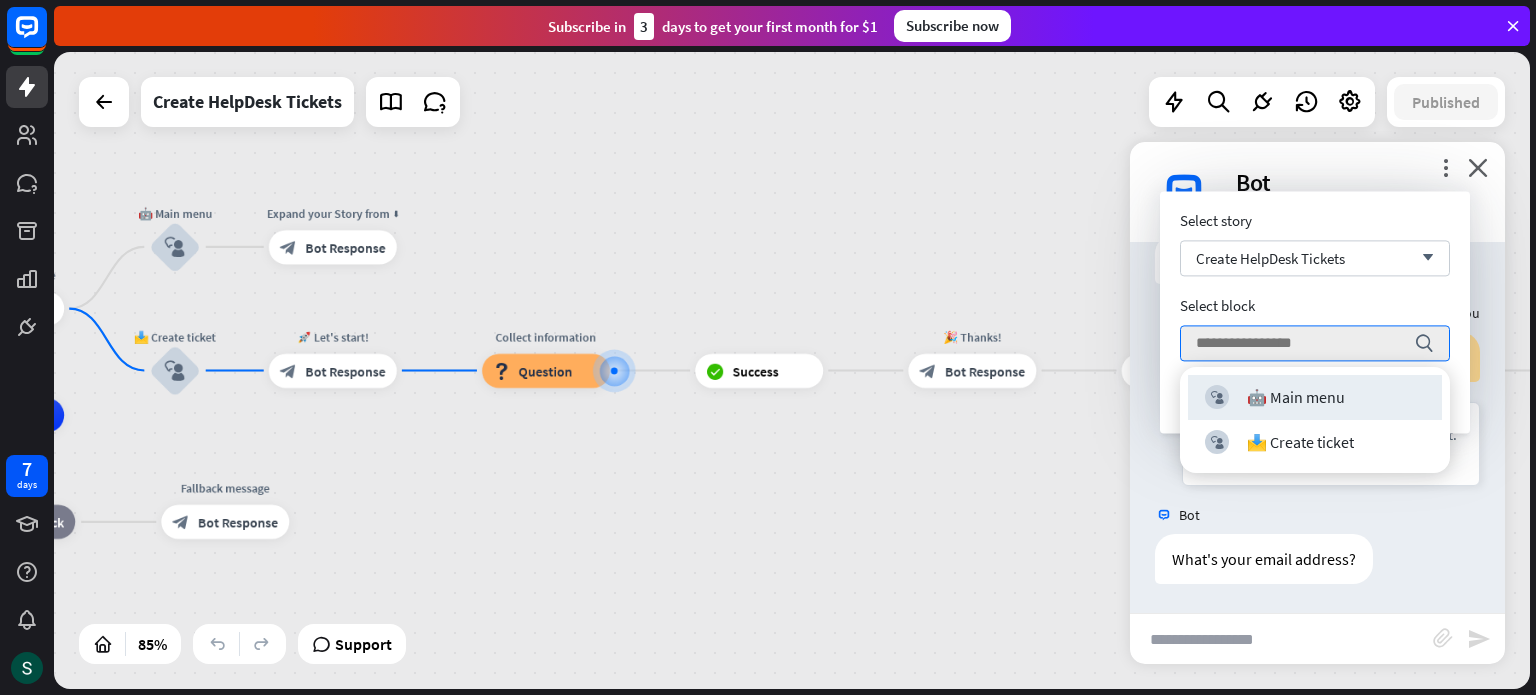click on "Edit name   more_horiz         plus   Connect to HelpDesk &amp; add collected attributes ⬇         Create ticket" at bounding box center [1186, 370] 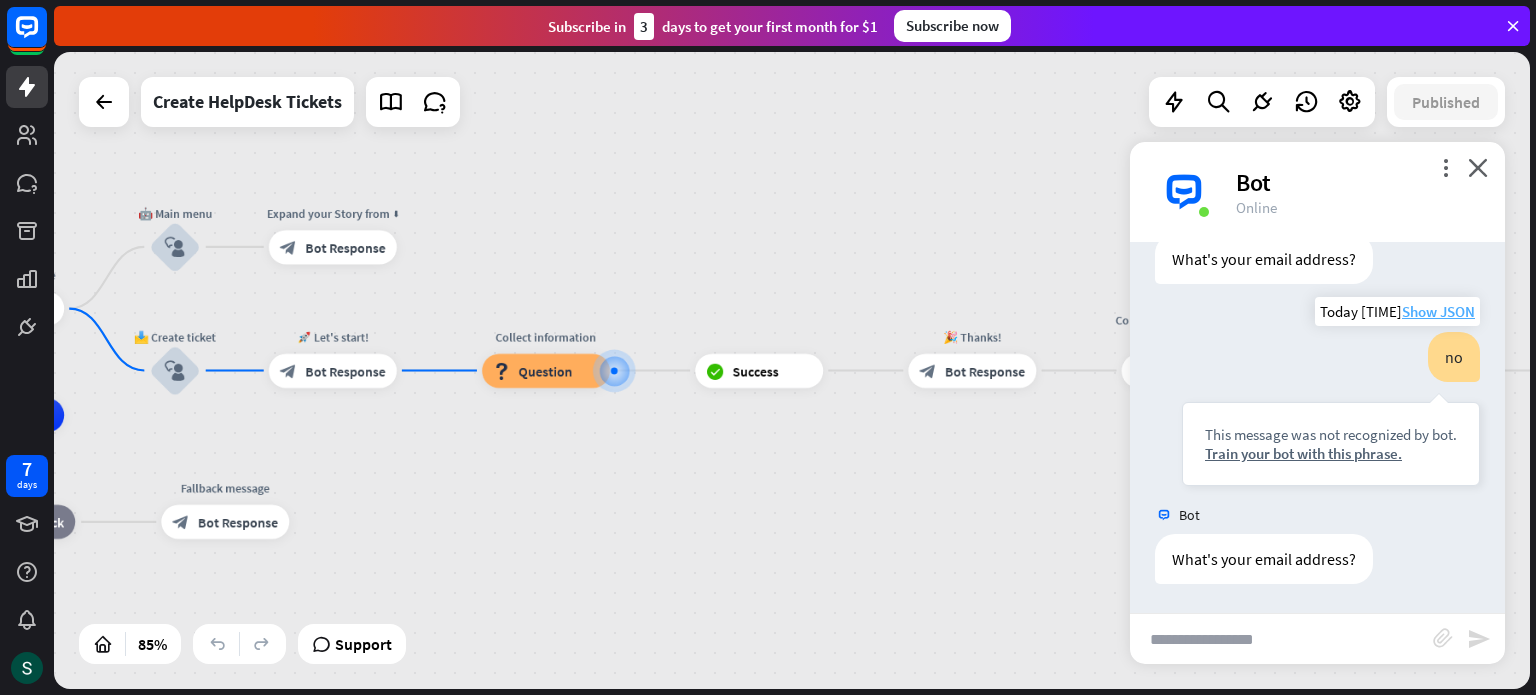 click on "Show JSON" at bounding box center [1438, 311] 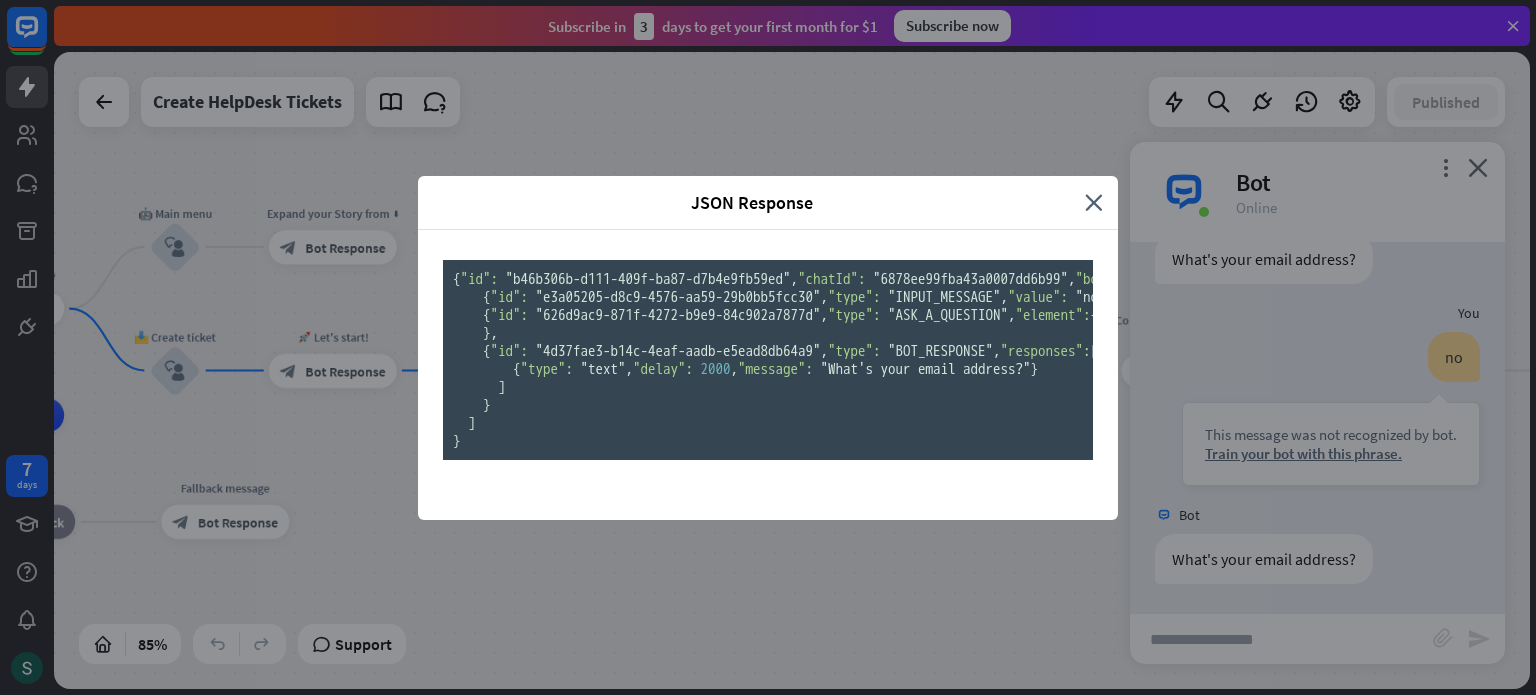 scroll, scrollTop: 490, scrollLeft: 0, axis: vertical 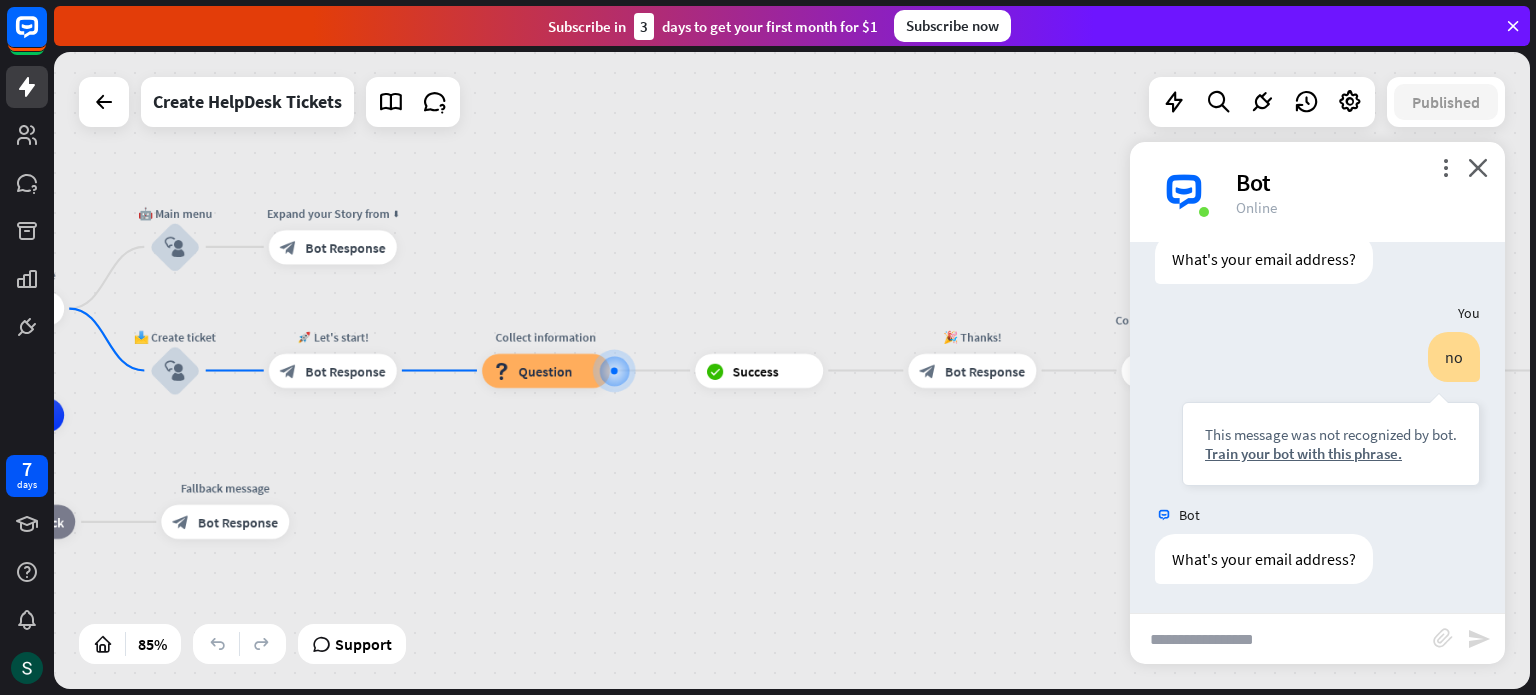 click on "JSON Response
close
{
"id":   "[UUID]" ,
"chatId":   "[UUID]" ,
"botId":   "[UUID]" ,
"date":   "[DATE]" ,
"score":   0 ,
"failures":   1 ,
"finished":   false ,
"attributes":  {
"default_name":   "[NAME]"
},
"diagram":  [
"[UUID]" ,
"[UUID]" ,
"[UUID]" ,
"[UUID]" ,
"[UUID]"
],
"responses":  [
{
"id":   "[UUID]" ,
"type":   "INPUT_MESSAGE" ,
"value":   "no"
},
{
"id":   "[UUID]" ,
"type":   "ASK_A_QUESTION" ,
"element":  {
-1"required":   "[EMAIL]"
}
},
{
"id":   "[UUID]" ,
"type":   "ASK_A_QUESTION" ,
"element":  {
-1"required":   "[PHONE]"
}
}
]
}
},
{" at bounding box center (768, 347) 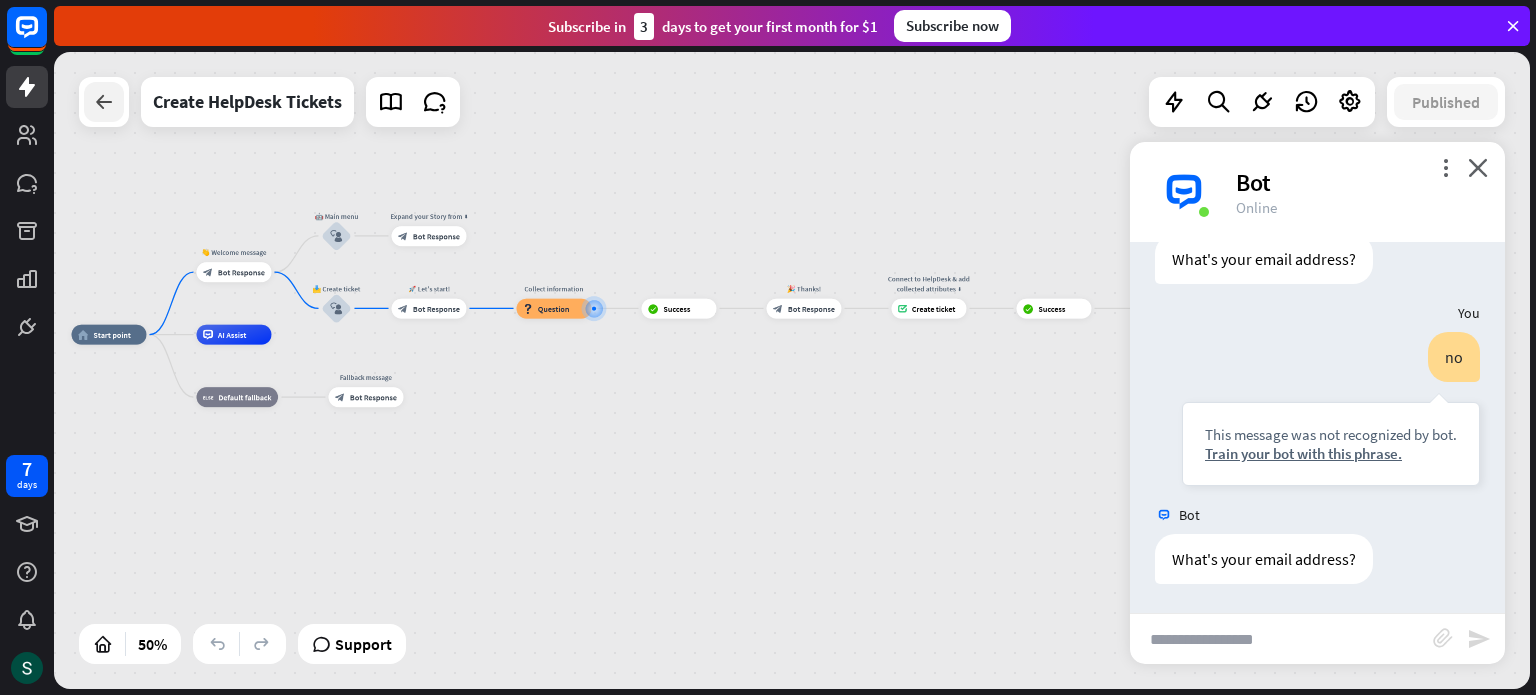 click at bounding box center (104, 102) 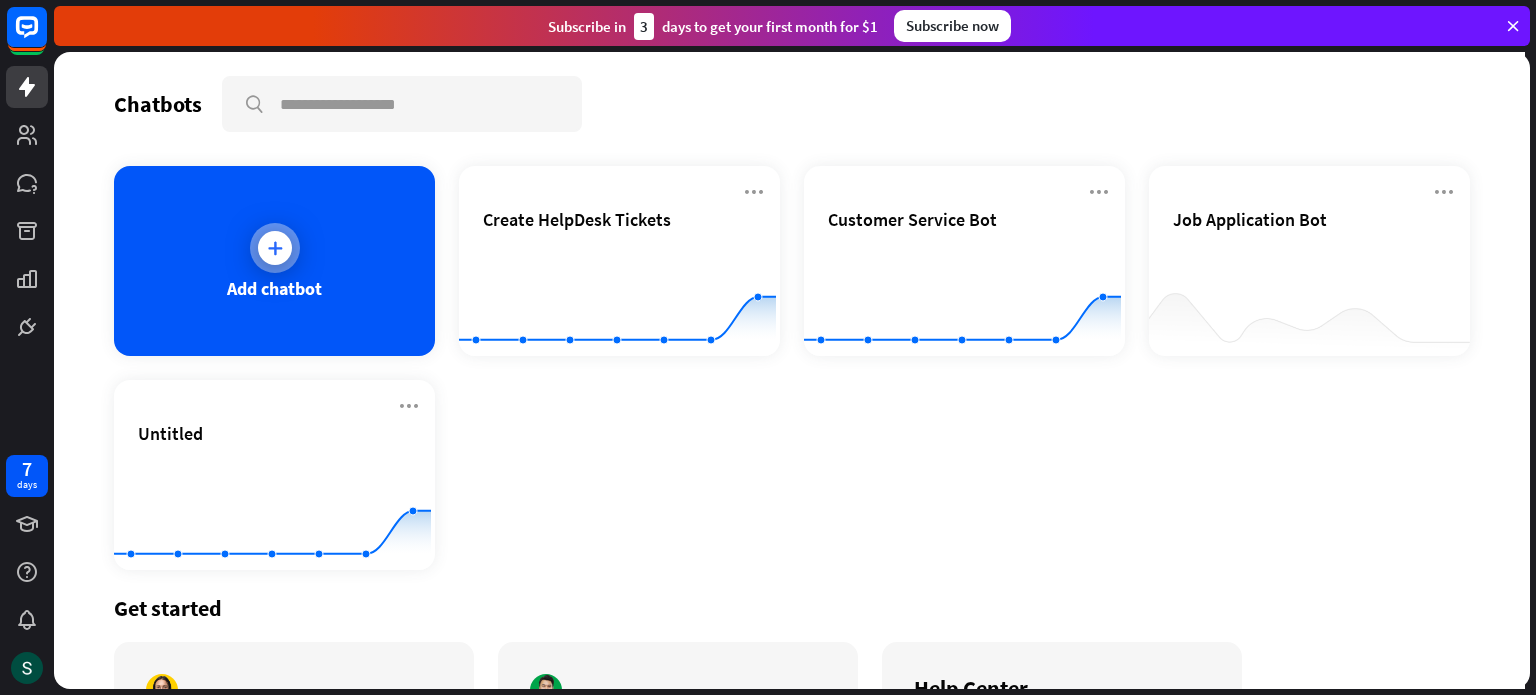 click at bounding box center (275, 248) 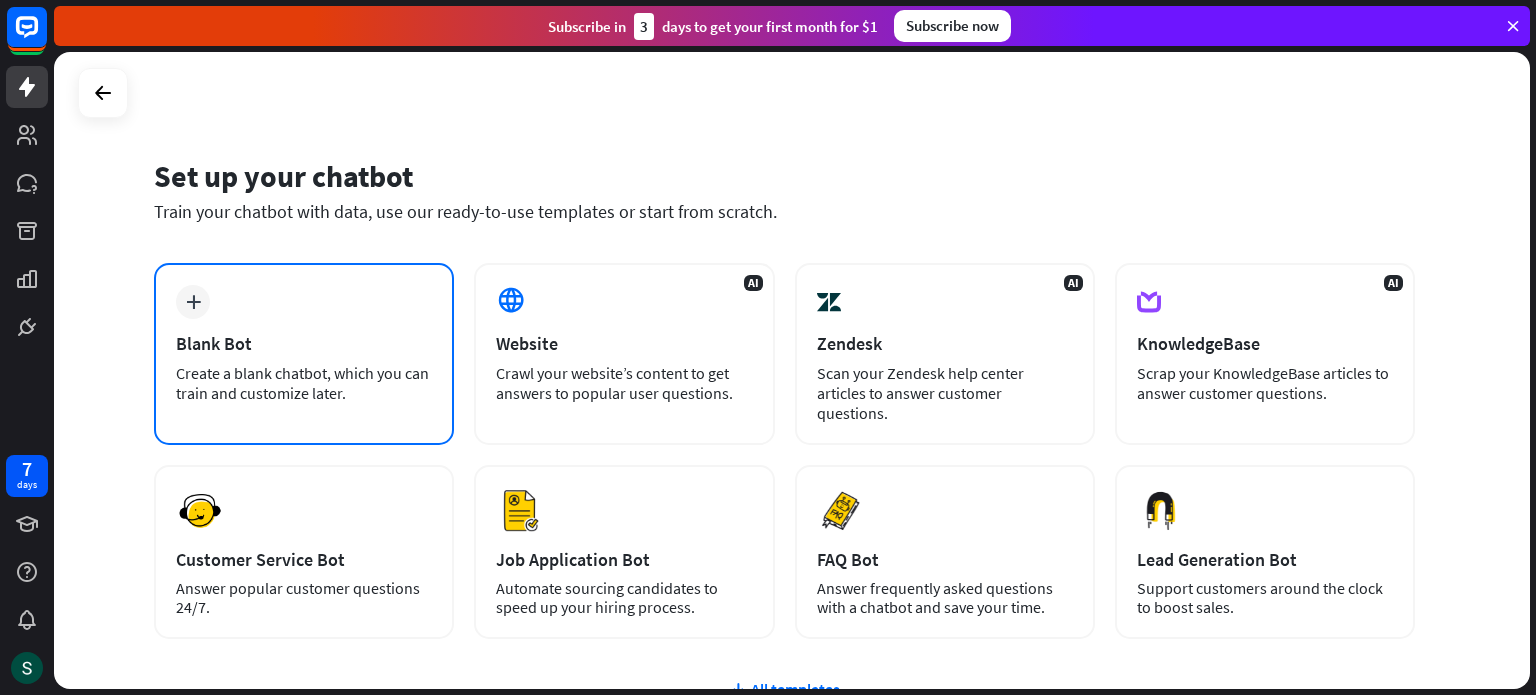 click on "plus" at bounding box center [193, 302] 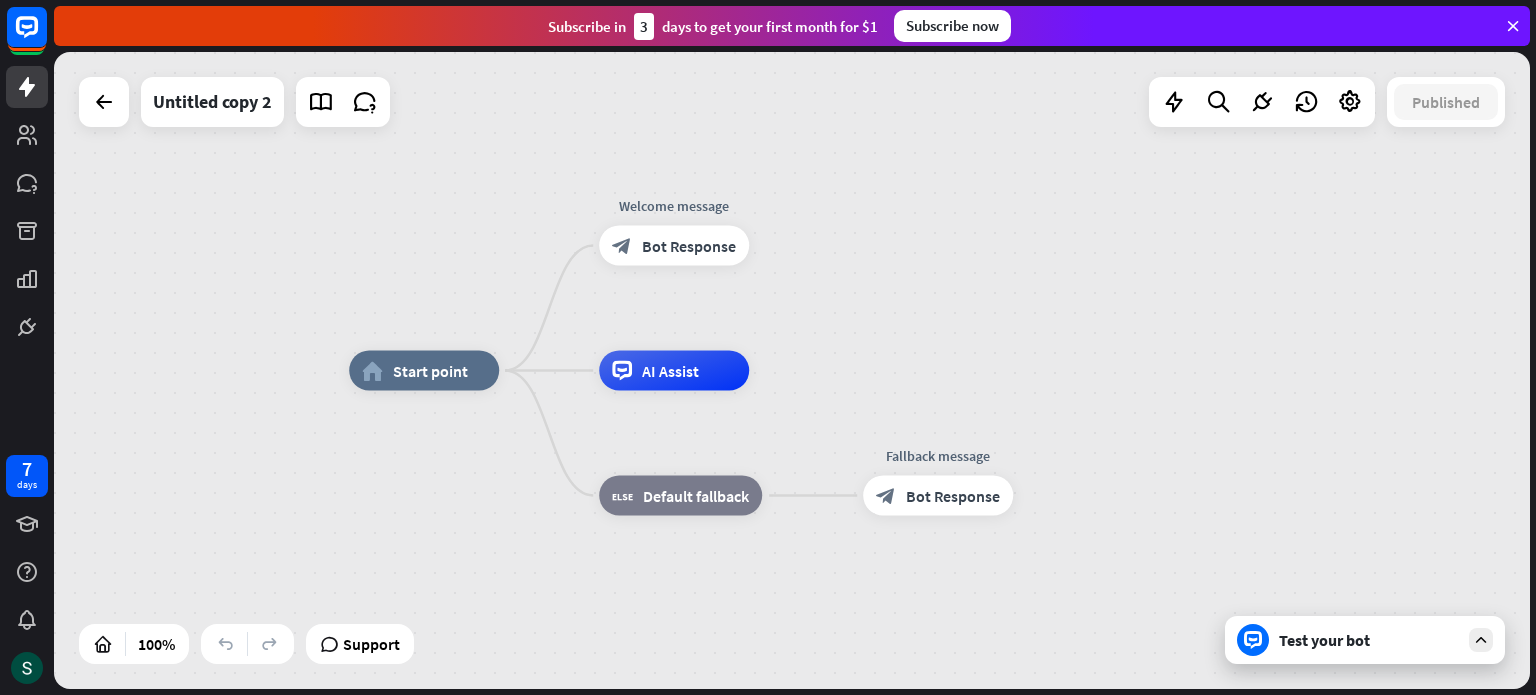 click on "Test your bot" at bounding box center (1369, 640) 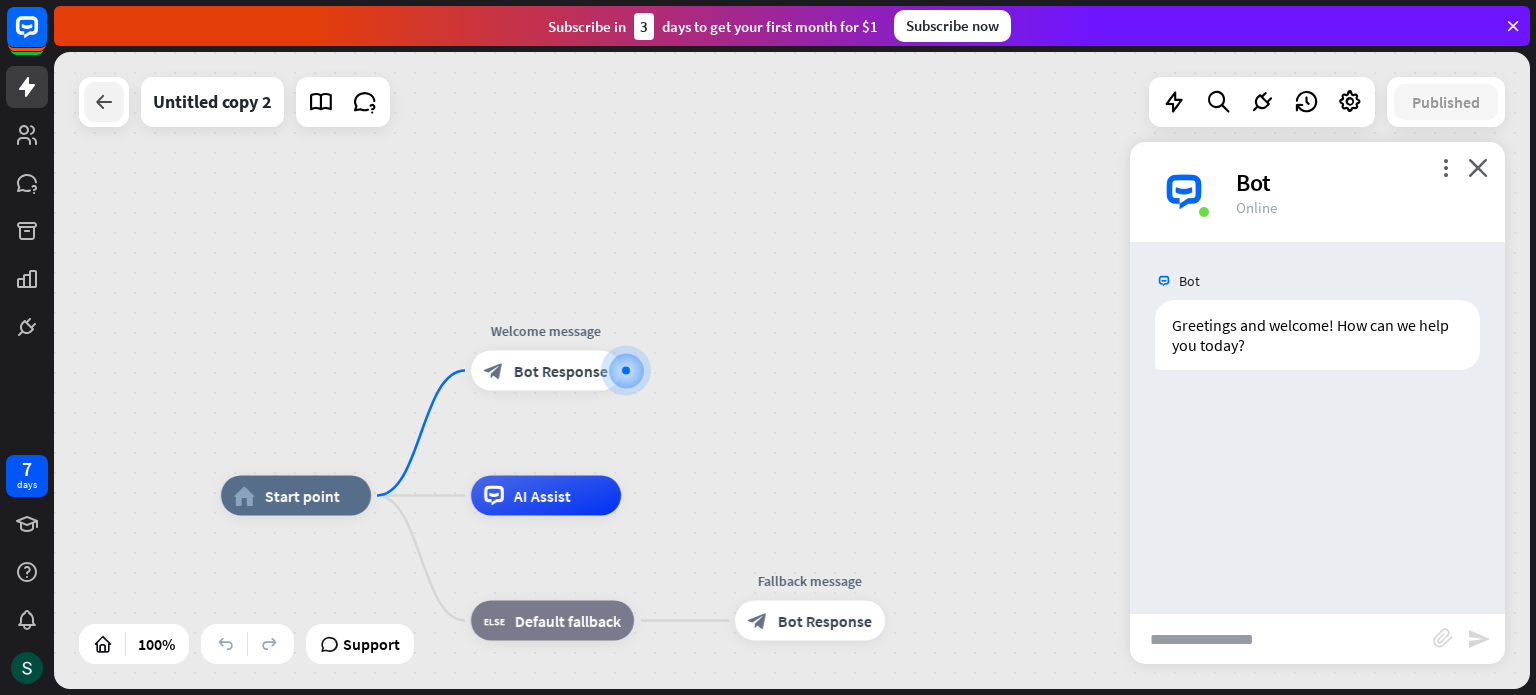 click at bounding box center [104, 102] 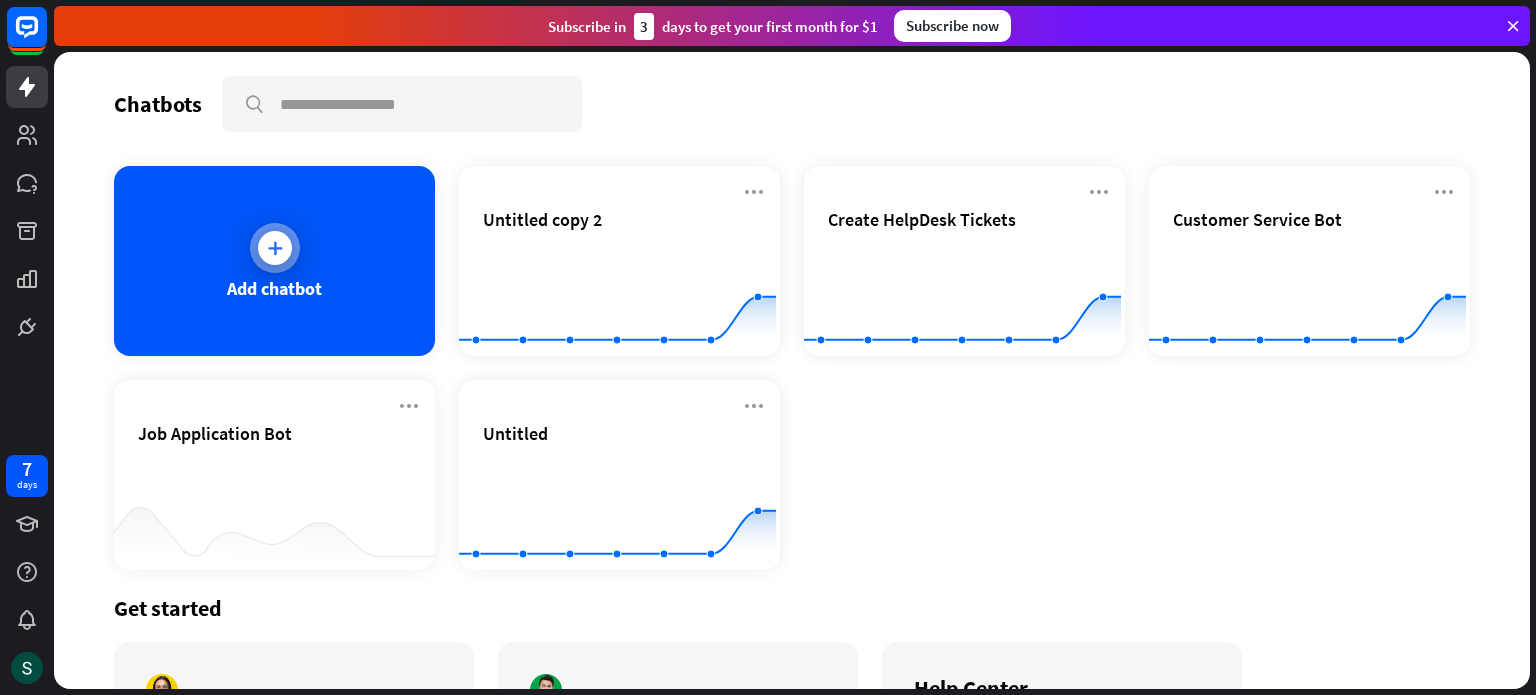 click on "Add chatbot" at bounding box center (274, 261) 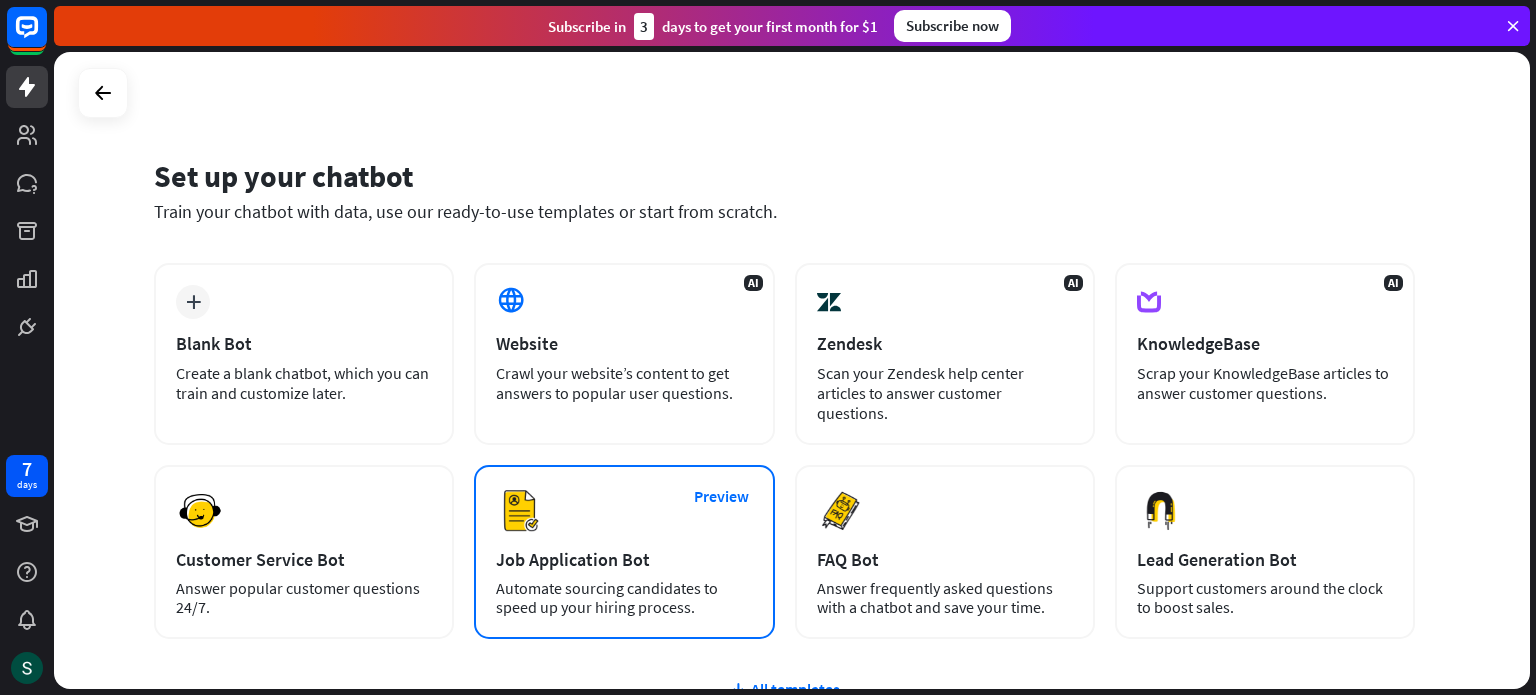 scroll, scrollTop: 168, scrollLeft: 0, axis: vertical 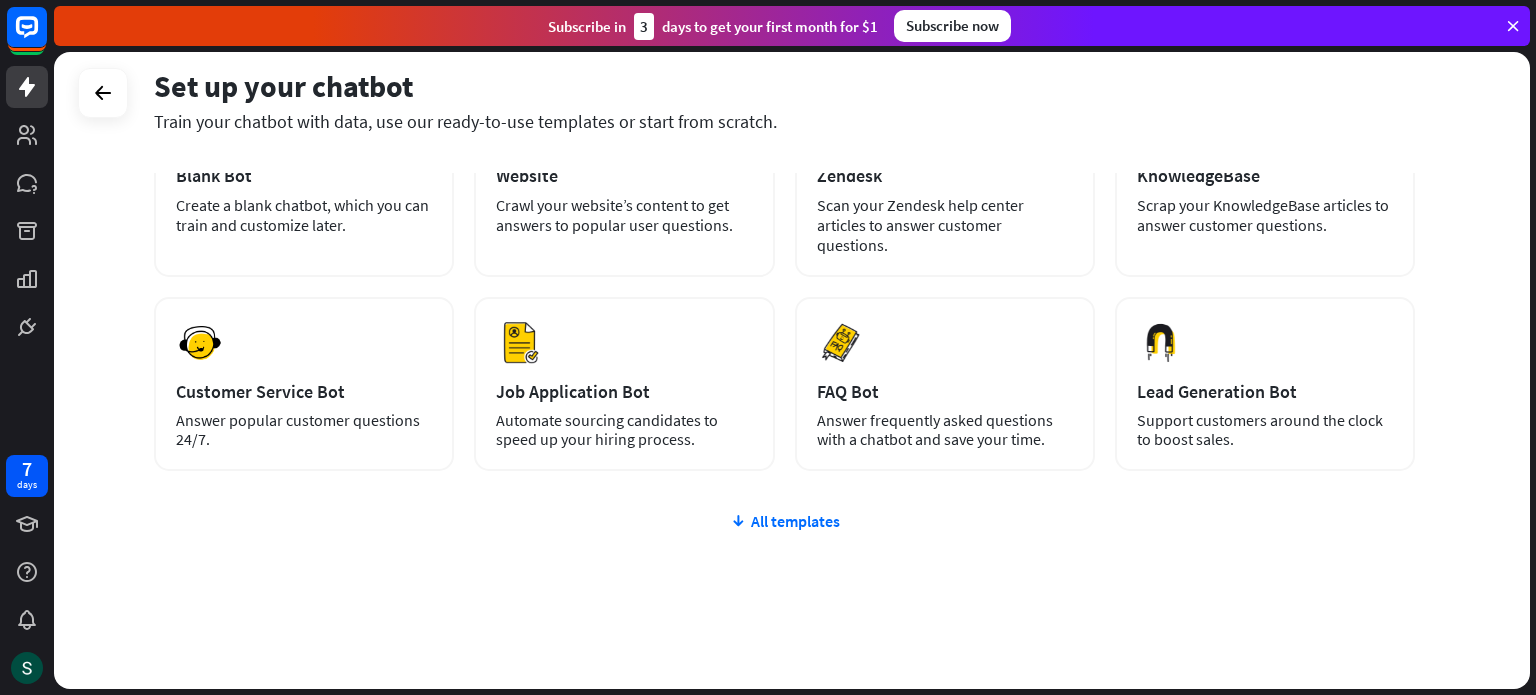 click on "plus   Blank Bot
Create a blank chatbot, which you can train and
customize later.
AI     Website
Crawl your website’s content to get answers to
popular user questions.
AI               Zendesk
Scan your Zendesk help center articles to answer
customer questions.
AI         KnowledgeBase
Scrap your KnowledgeBase articles to answer customer
questions.
Preview
Customer Service Bot
Answer popular customer questions 24/7.
Preview" at bounding box center (784, 403) 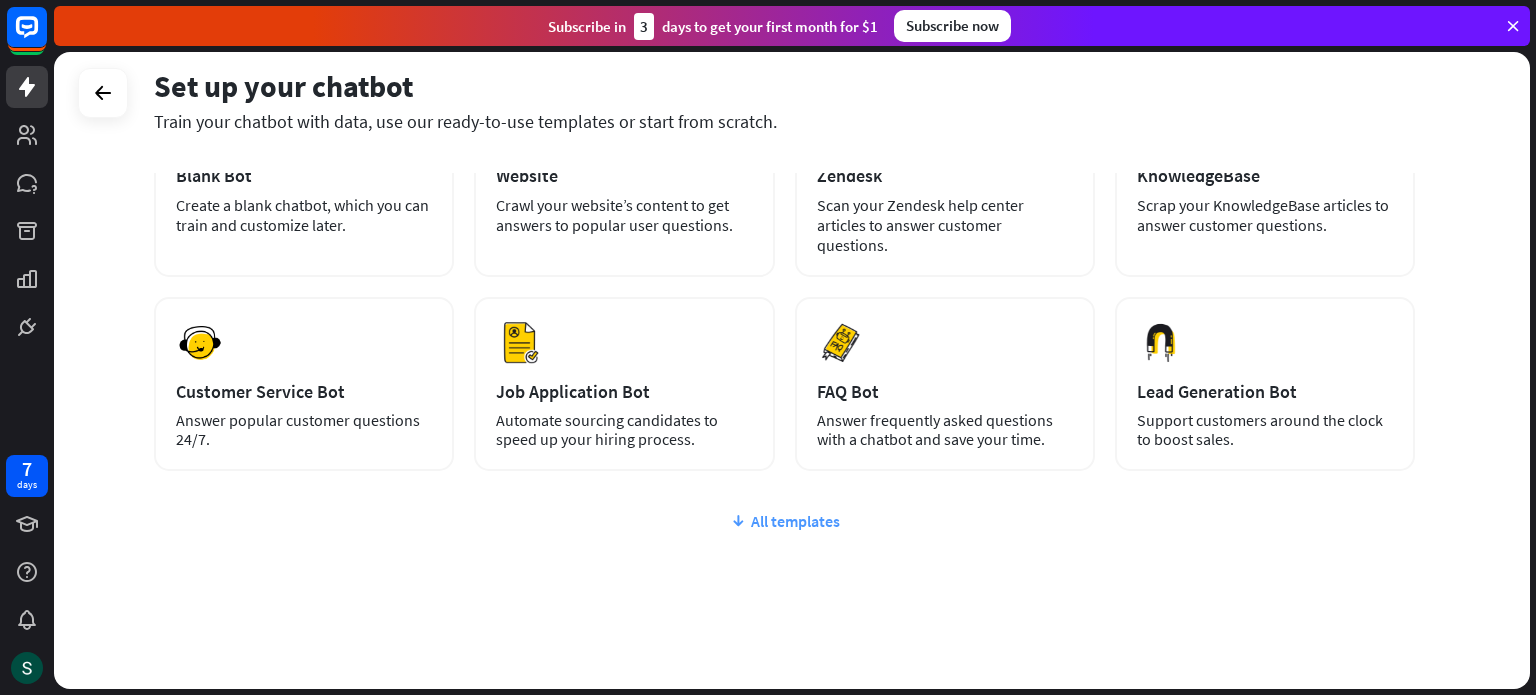 click on "All templates" at bounding box center (784, 521) 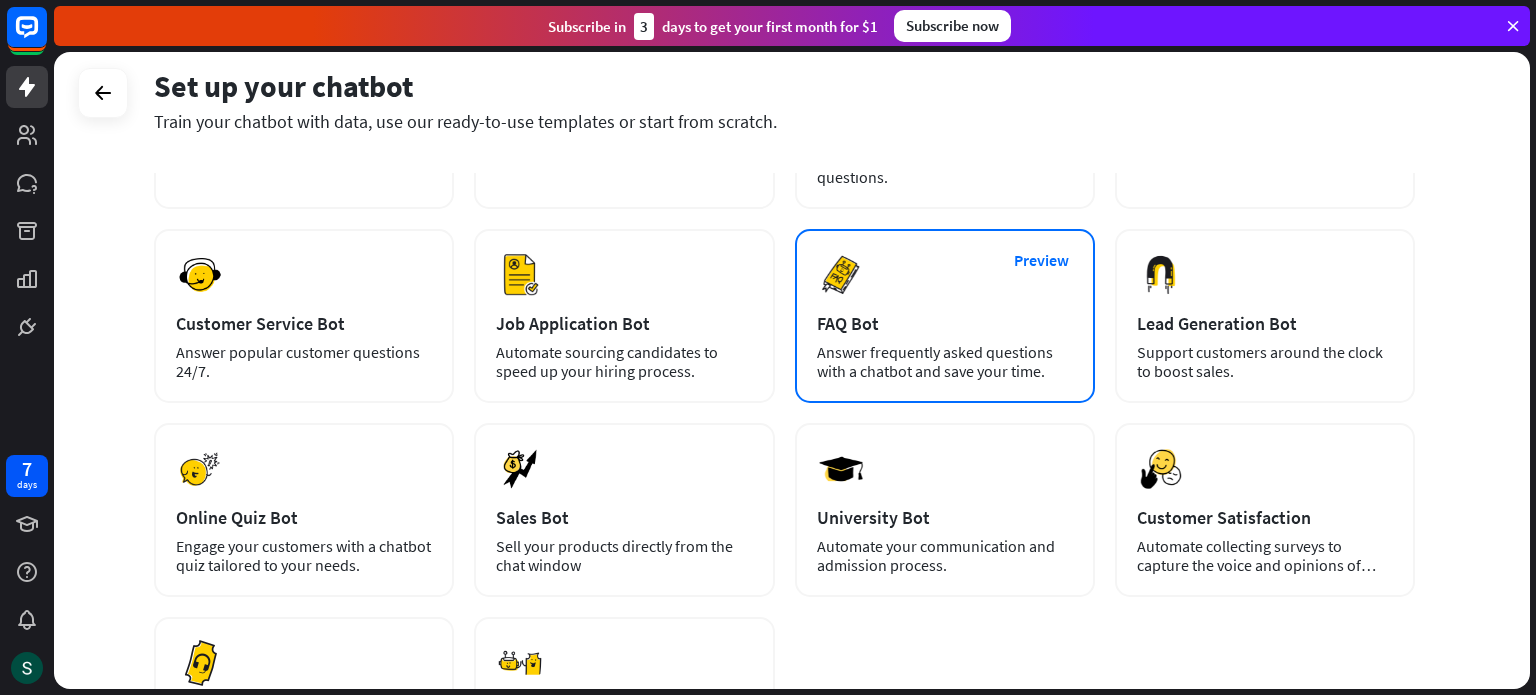 scroll, scrollTop: 0, scrollLeft: 0, axis: both 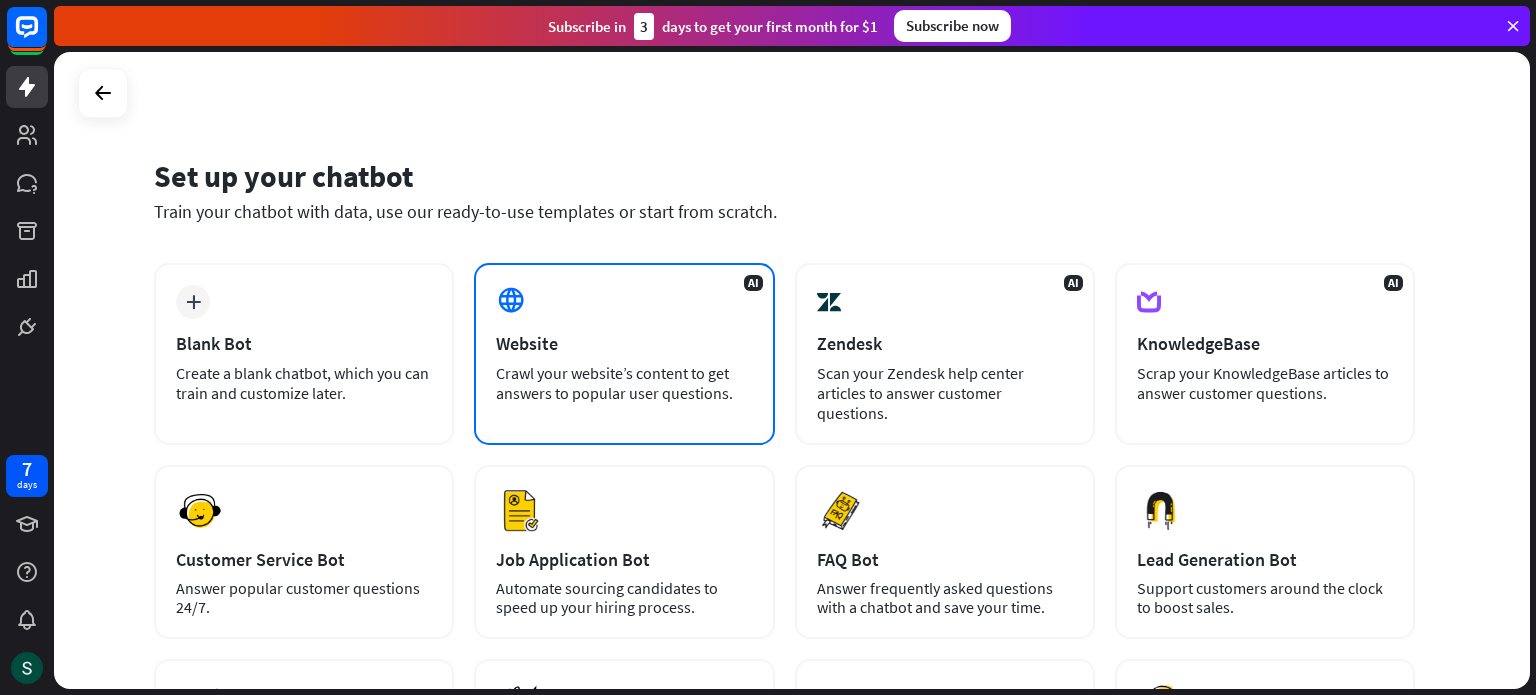 click on "Website" at bounding box center [624, 343] 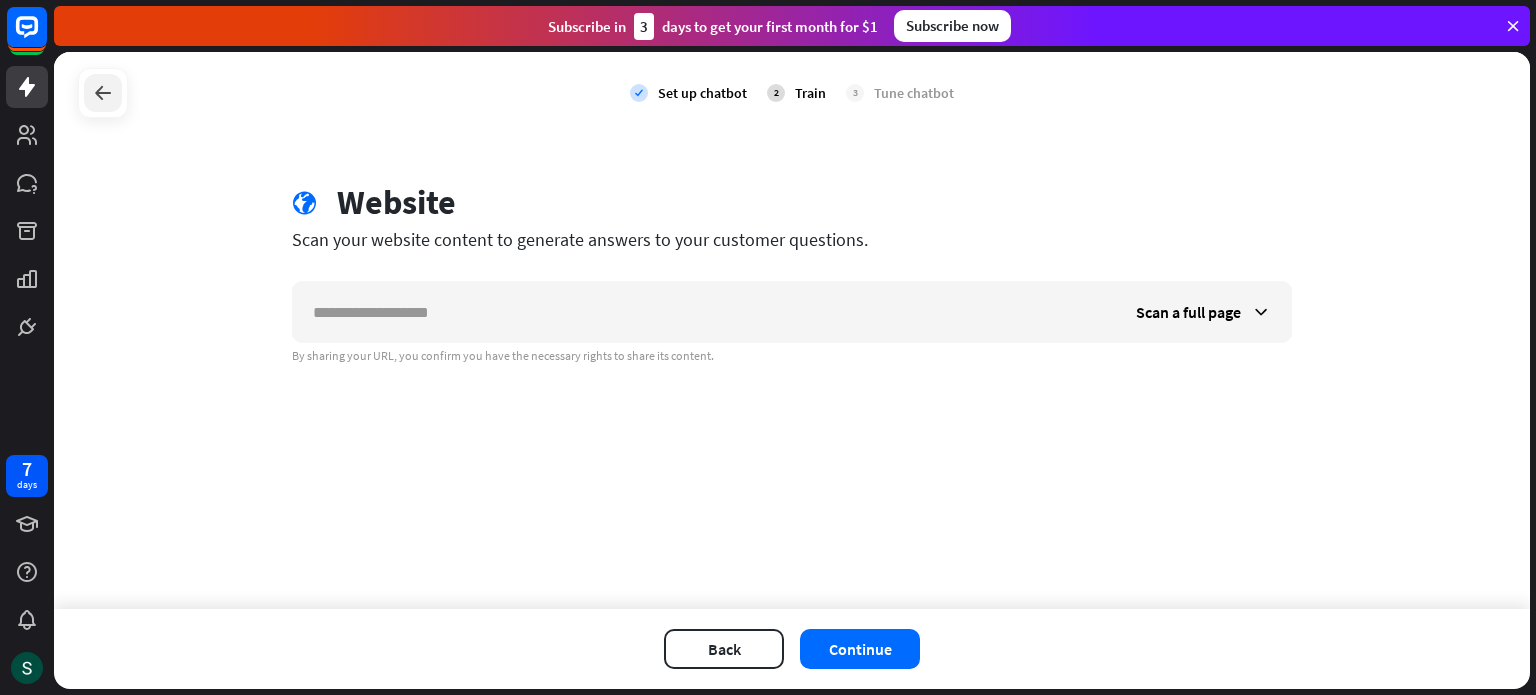click at bounding box center (103, 93) 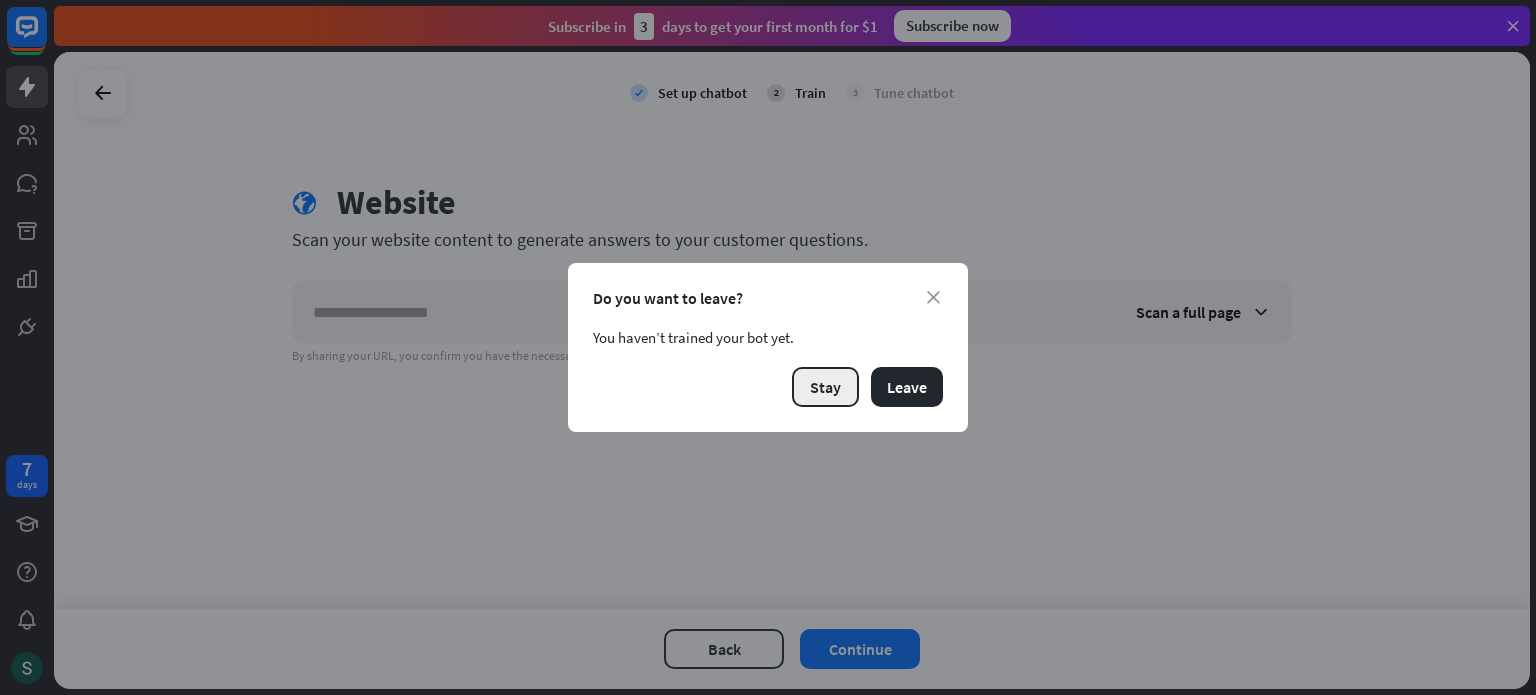 click on "Stay" at bounding box center [825, 387] 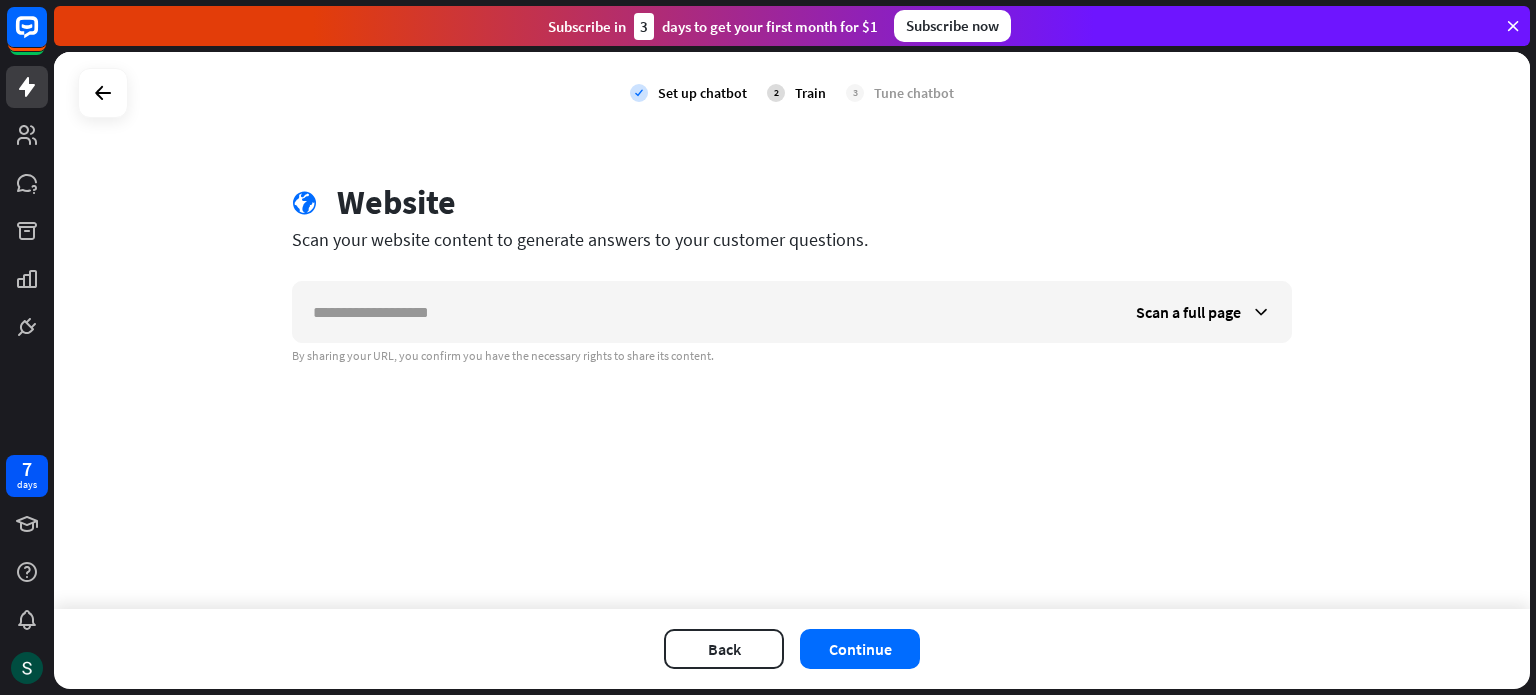 drag, startPoint x: 107, startPoint y: 93, endPoint x: 560, endPoint y: 103, distance: 453.11035 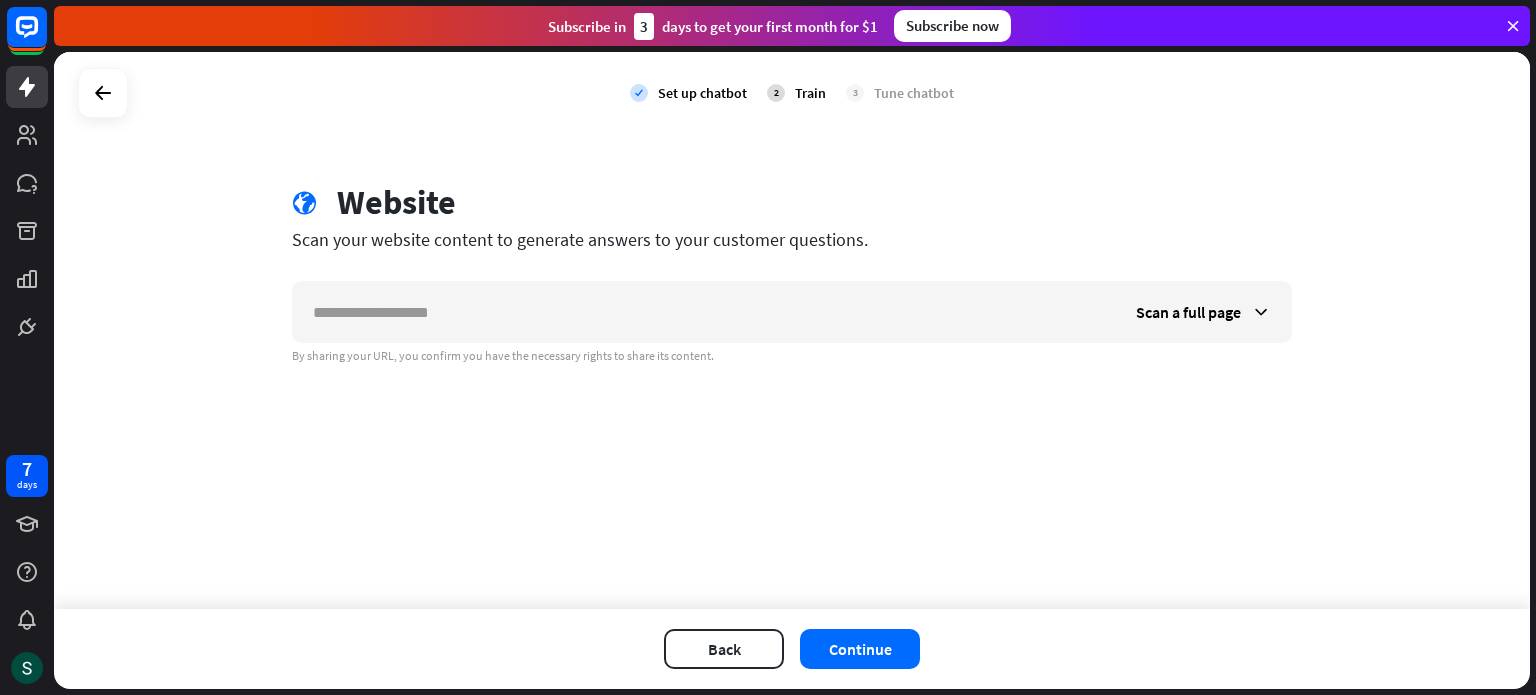 click at bounding box center [103, 93] 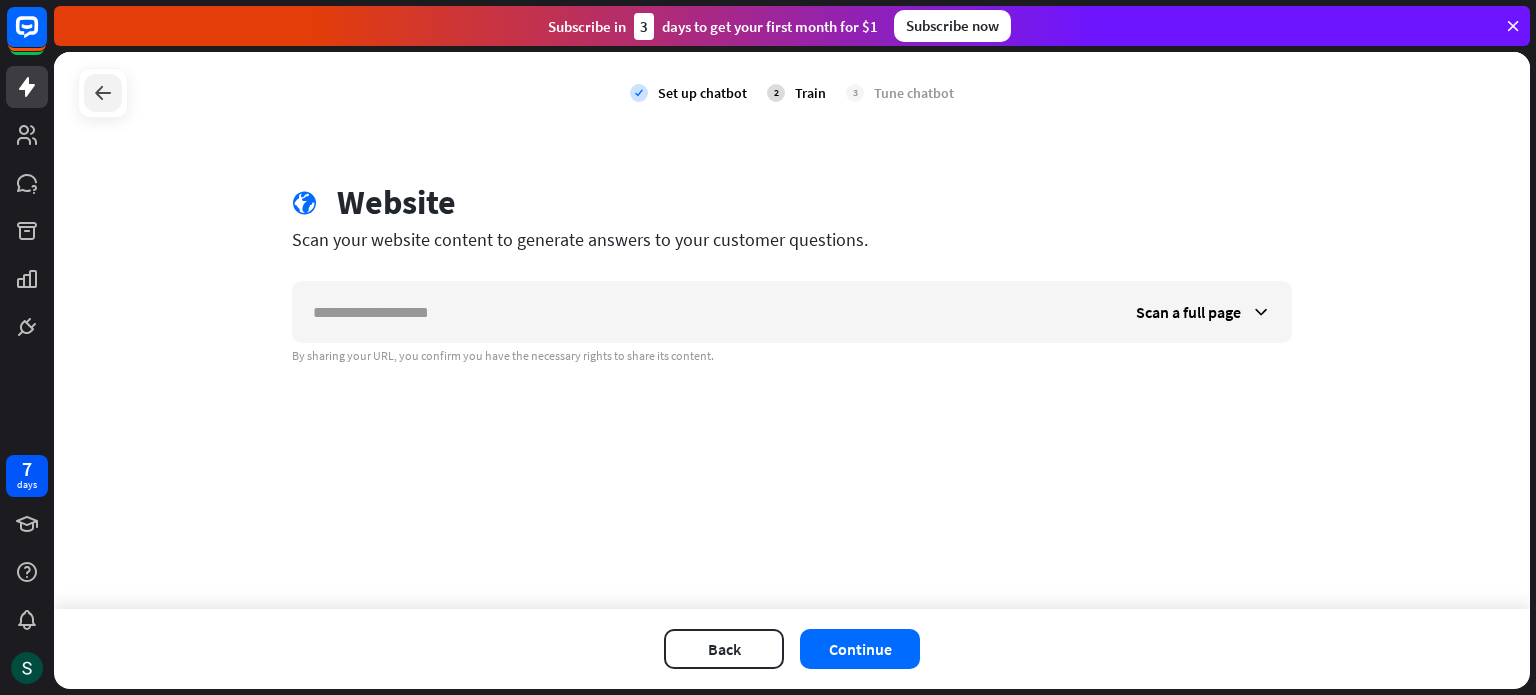 click at bounding box center [103, 93] 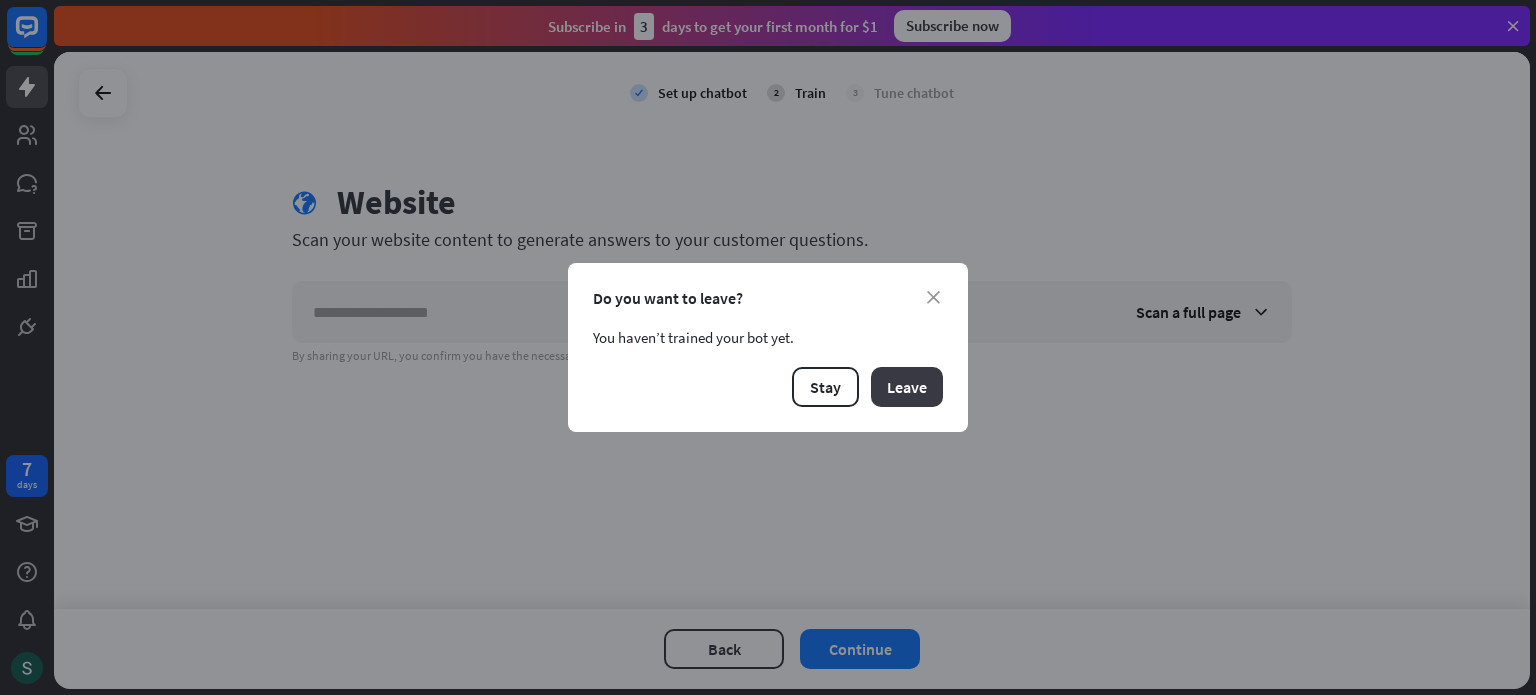 click on "Leave" at bounding box center [907, 387] 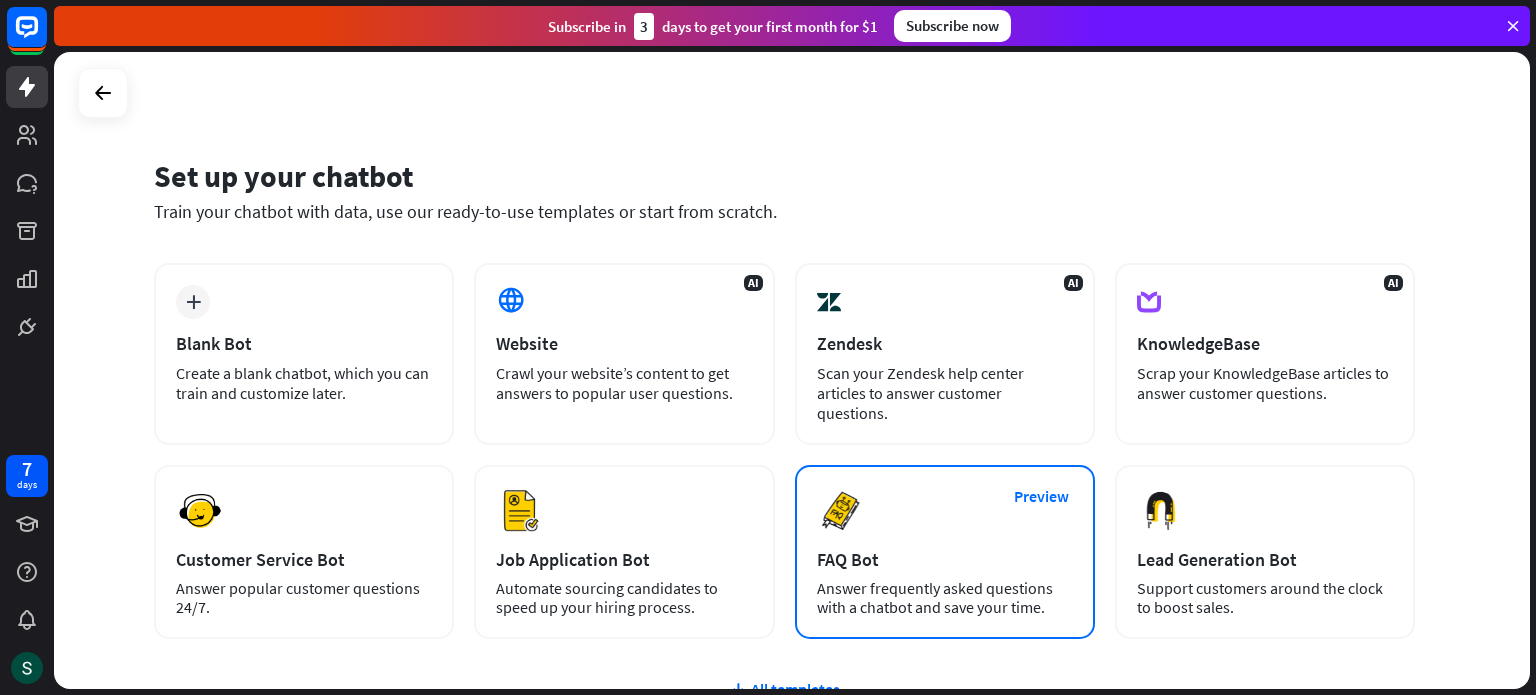 click at bounding box center (841, 511) 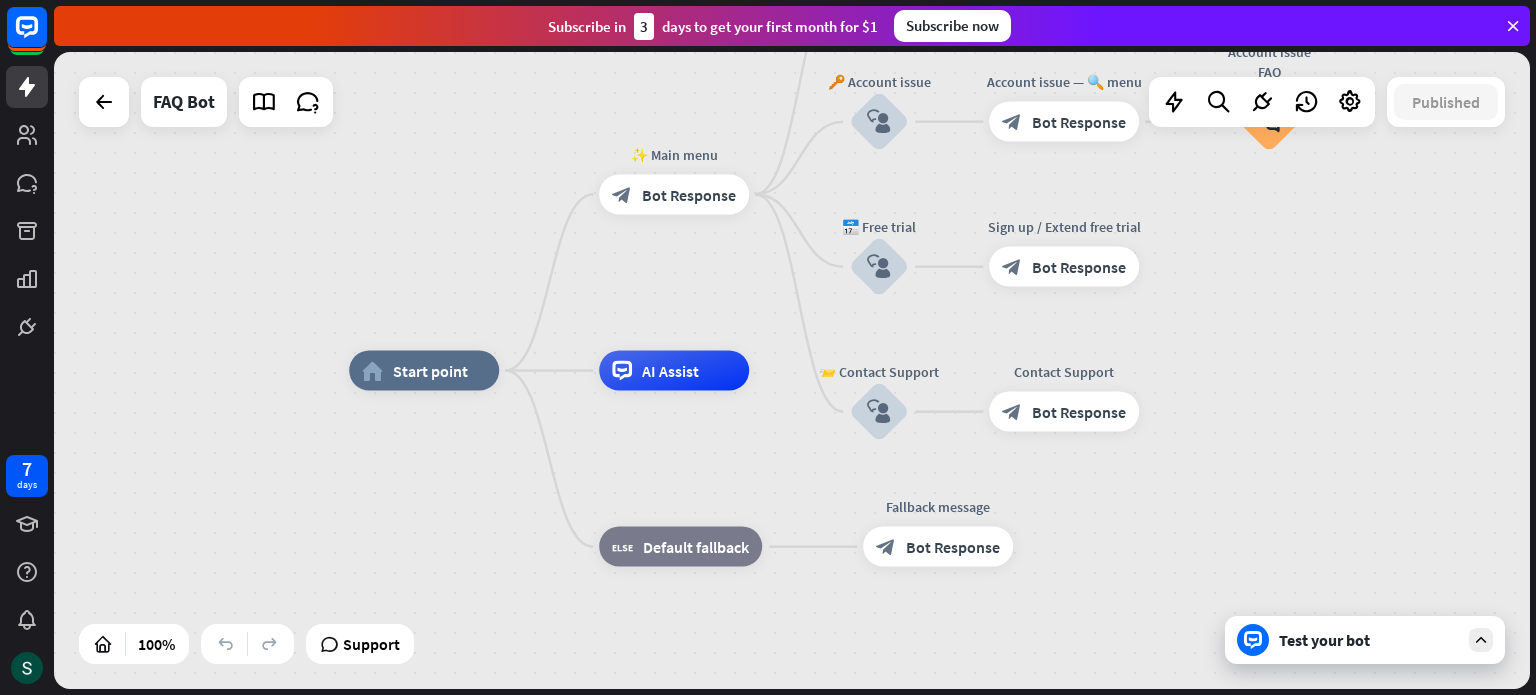 click on "Test your bot" at bounding box center (1369, 640) 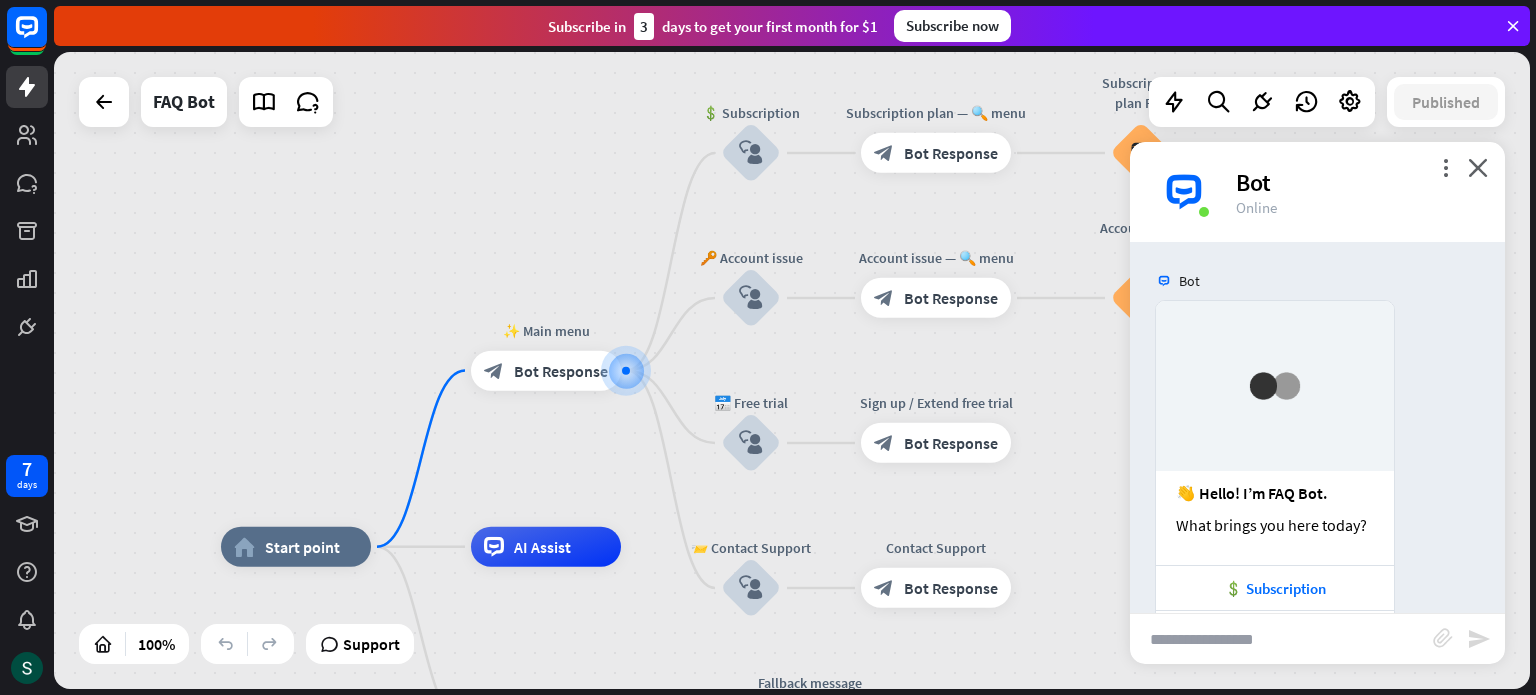 scroll, scrollTop: 162, scrollLeft: 0, axis: vertical 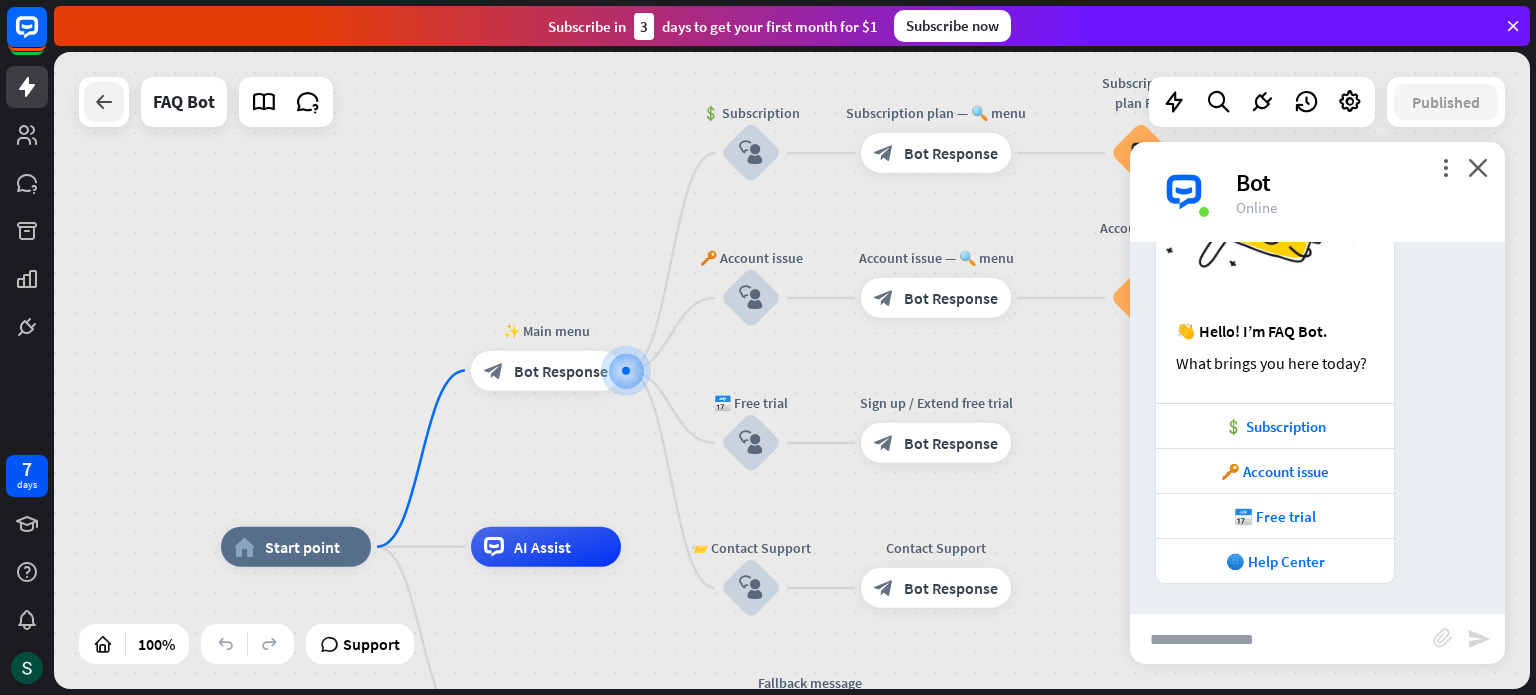 click at bounding box center (104, 102) 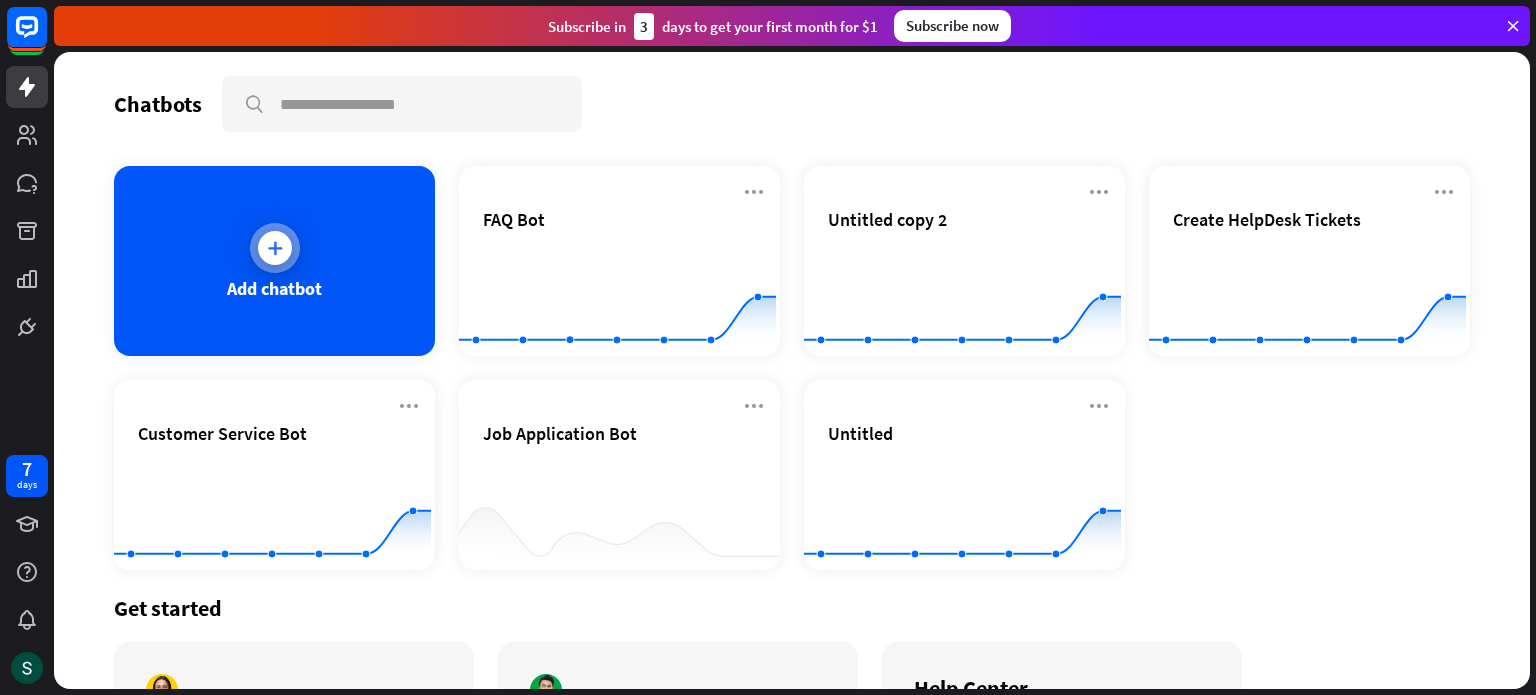 click on "Add chatbot" at bounding box center (274, 261) 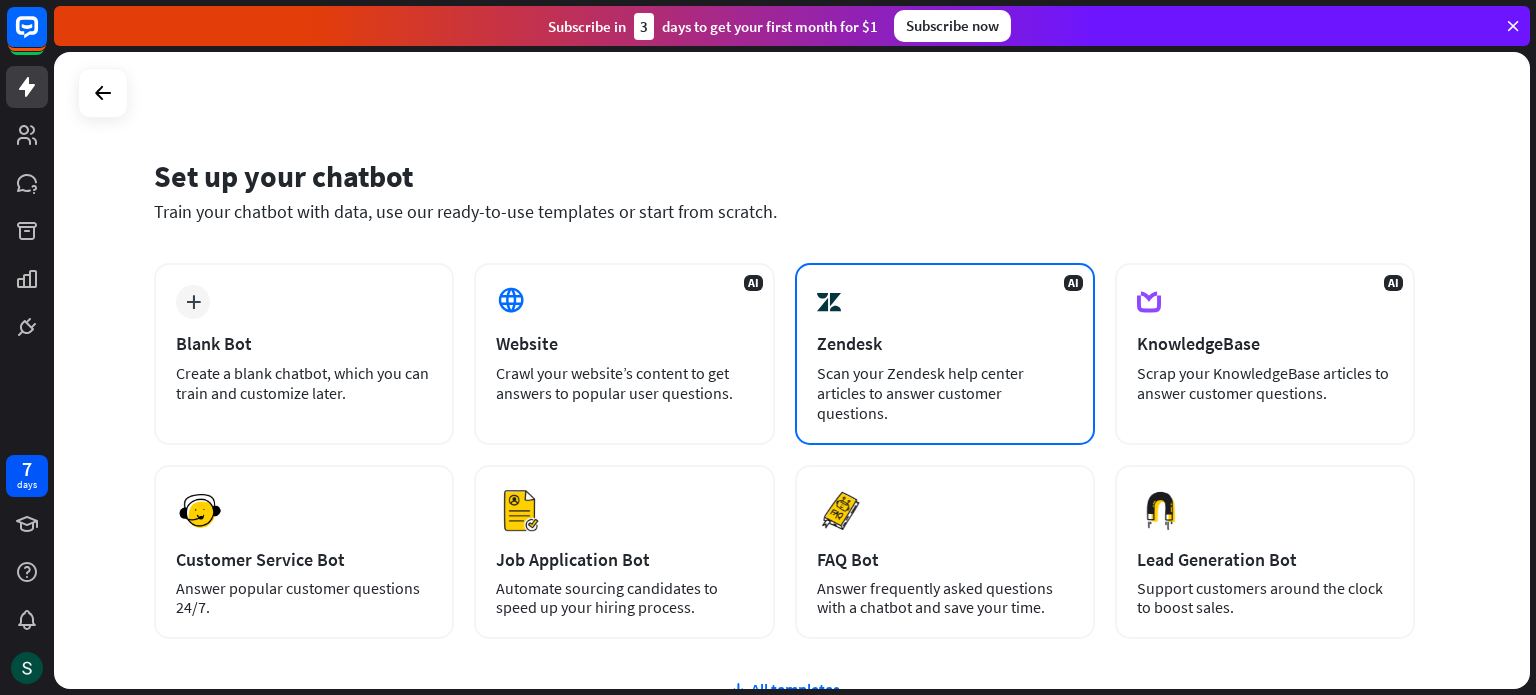 scroll, scrollTop: 168, scrollLeft: 0, axis: vertical 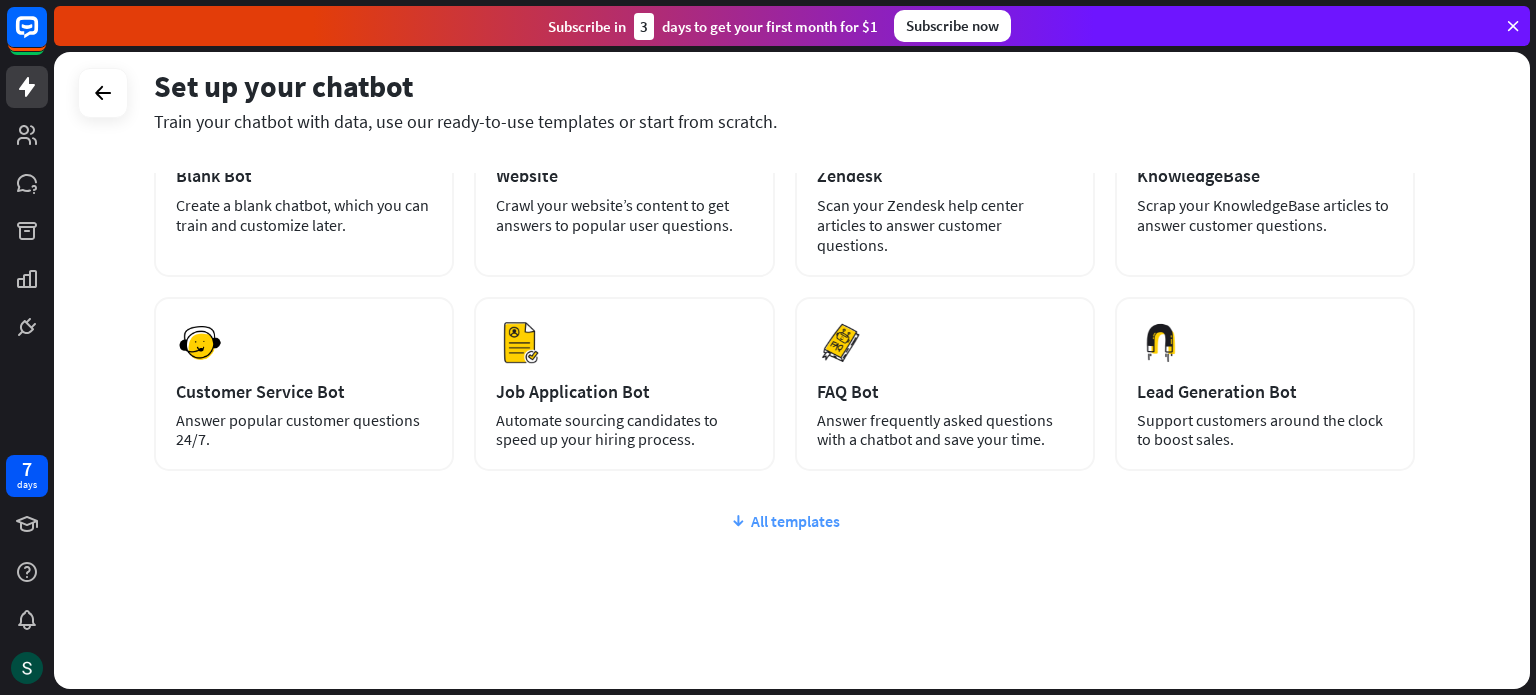 click on "All templates" at bounding box center [784, 521] 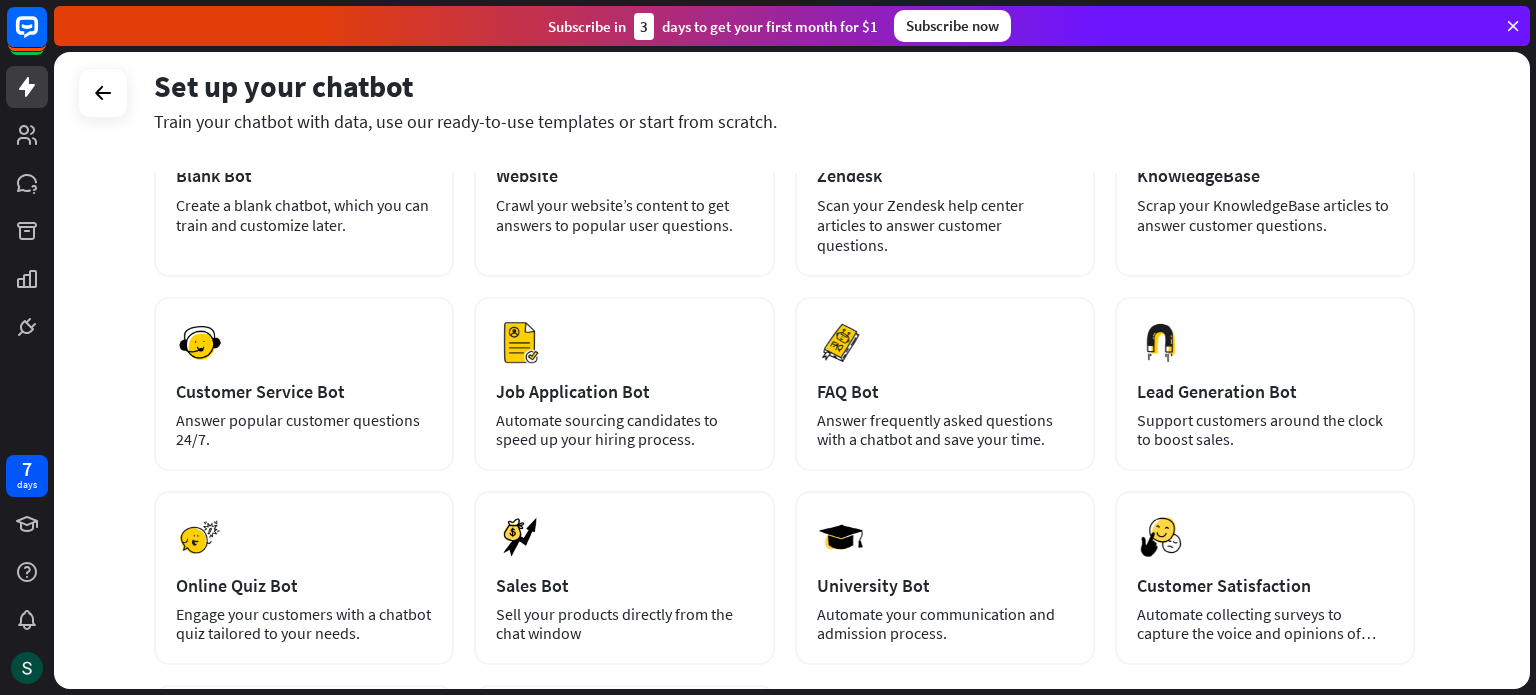 scroll, scrollTop: 320, scrollLeft: 0, axis: vertical 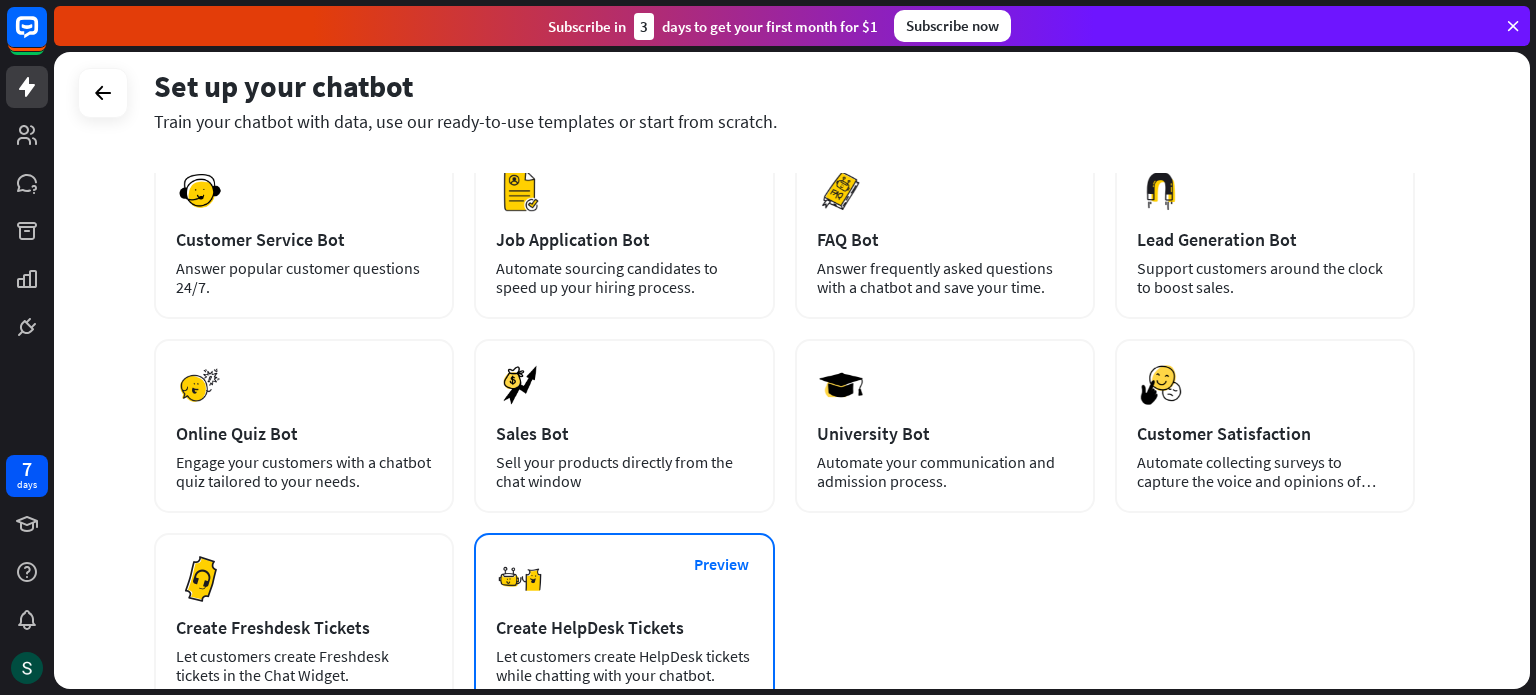 click on "Preview
Create HelpDesk Tickets
Let customers create HelpDesk tickets while chatting with your chatbot." at bounding box center (624, 620) 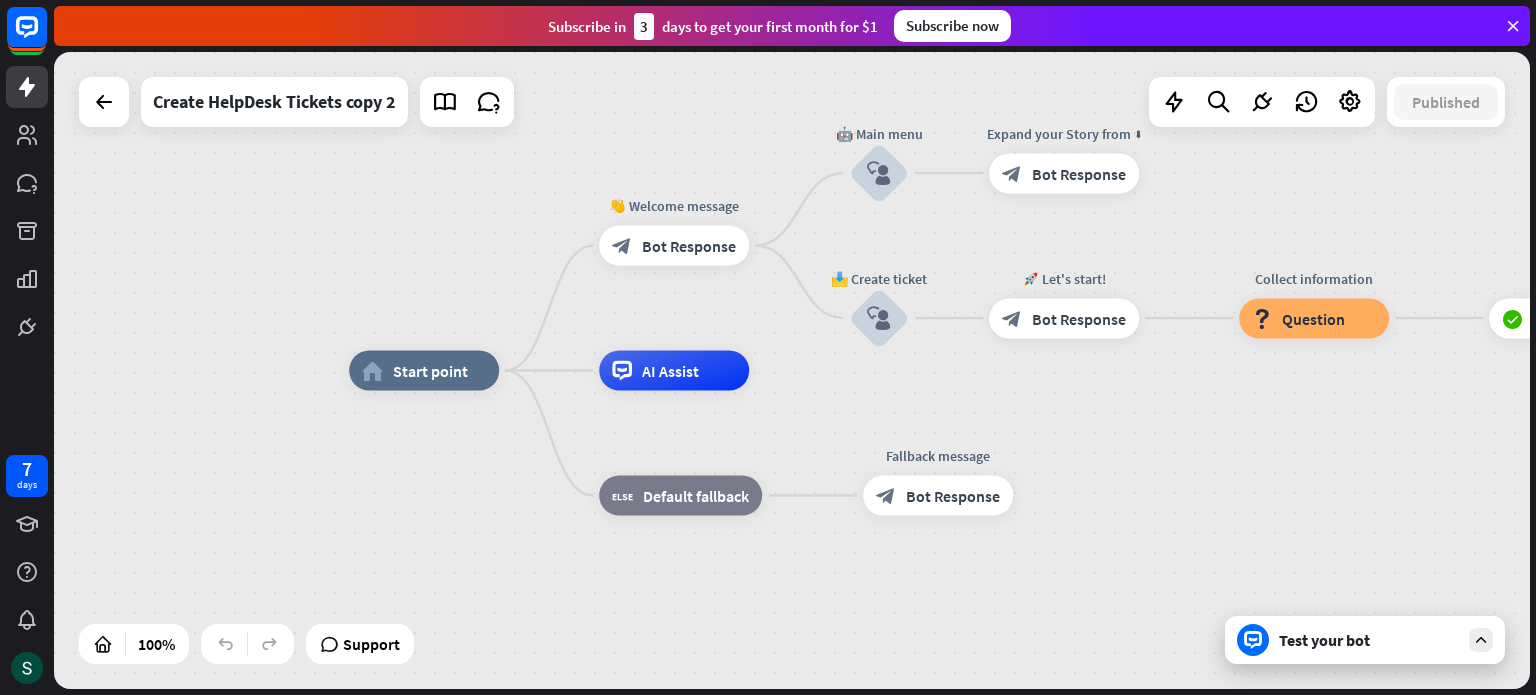 click on "Test your bot" at bounding box center (1369, 640) 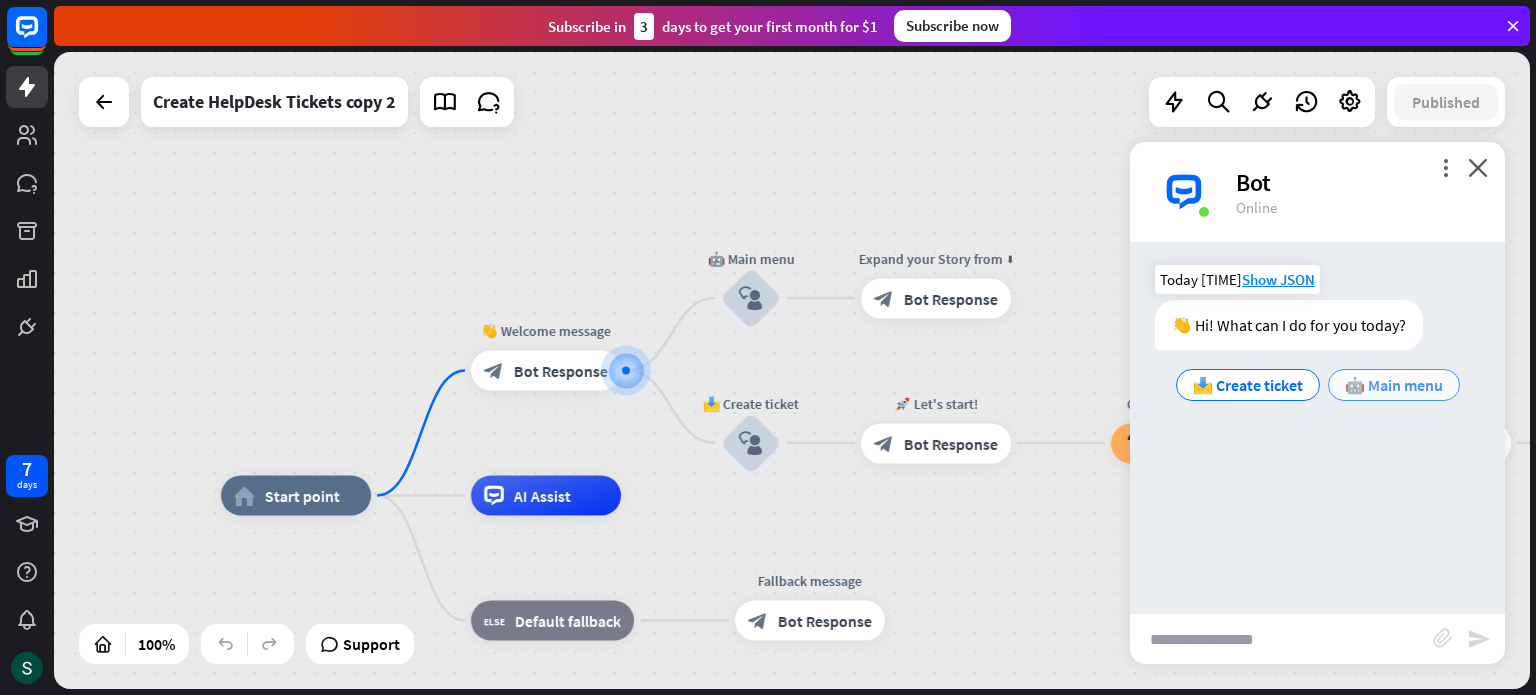 click on "🤖 Main menu" at bounding box center (1394, 385) 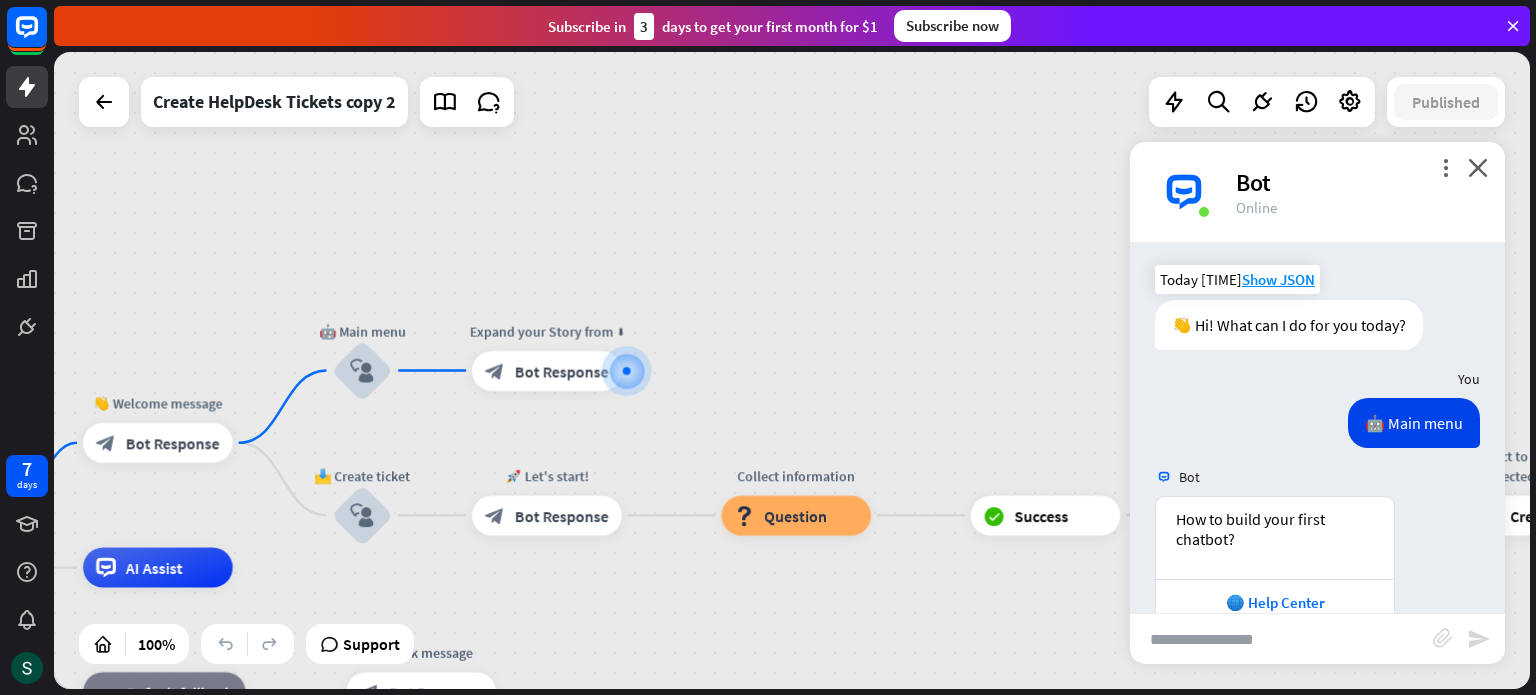 scroll, scrollTop: 86, scrollLeft: 0, axis: vertical 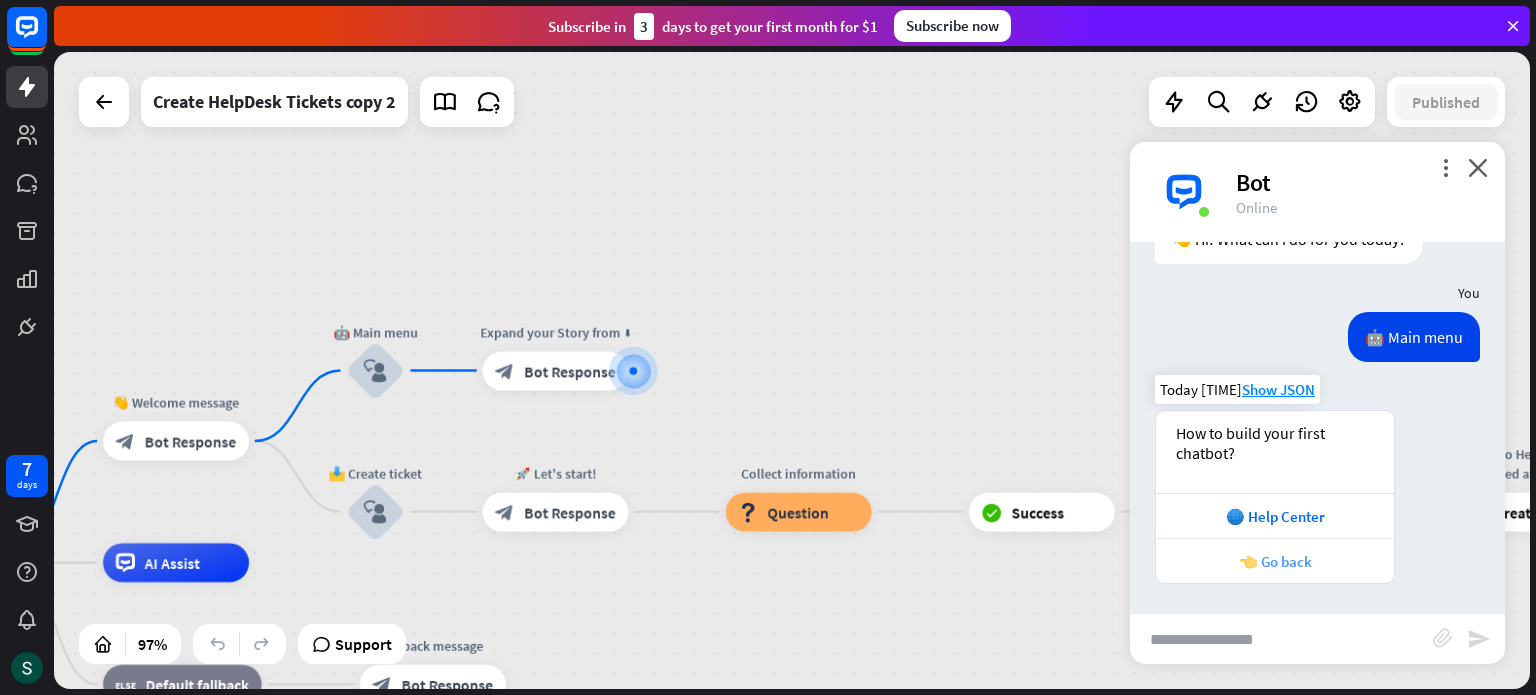 click on "👈 Go back" at bounding box center [1275, 561] 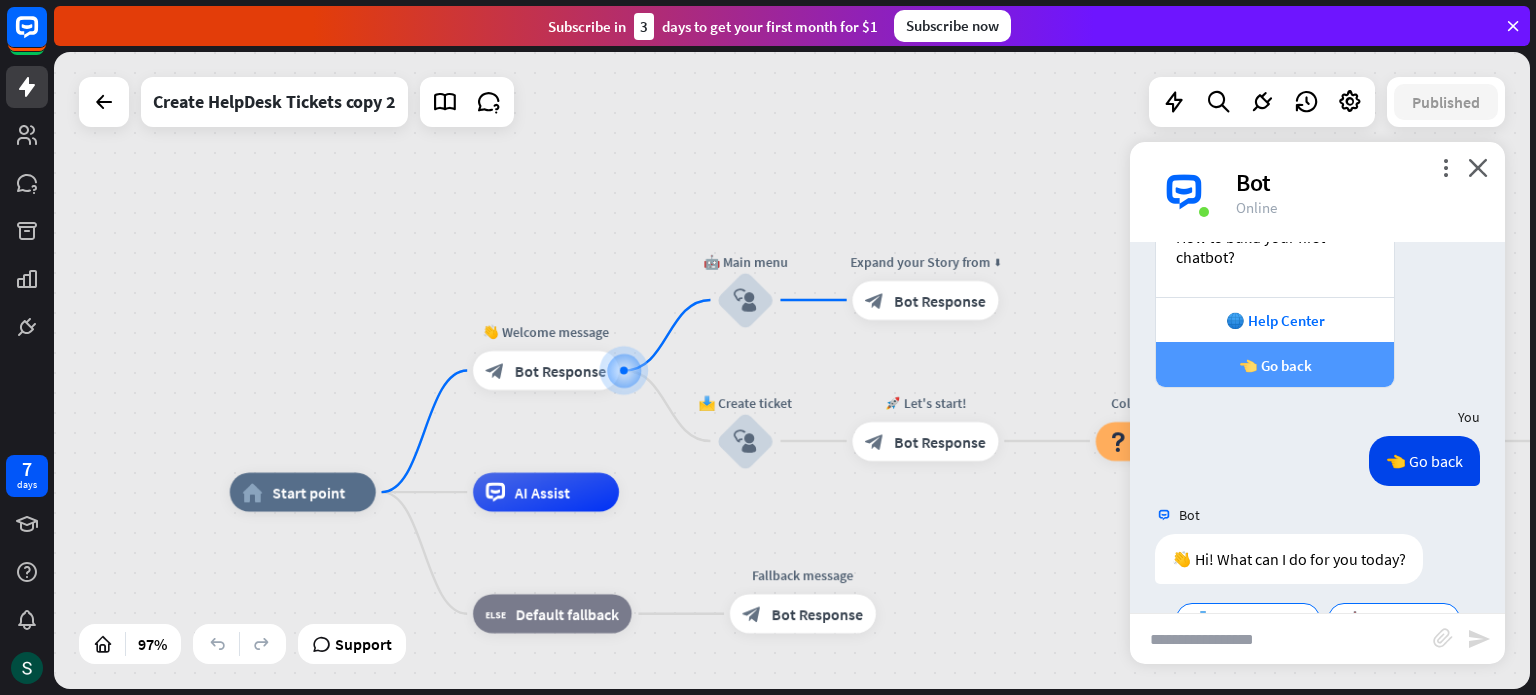 scroll, scrollTop: 337, scrollLeft: 0, axis: vertical 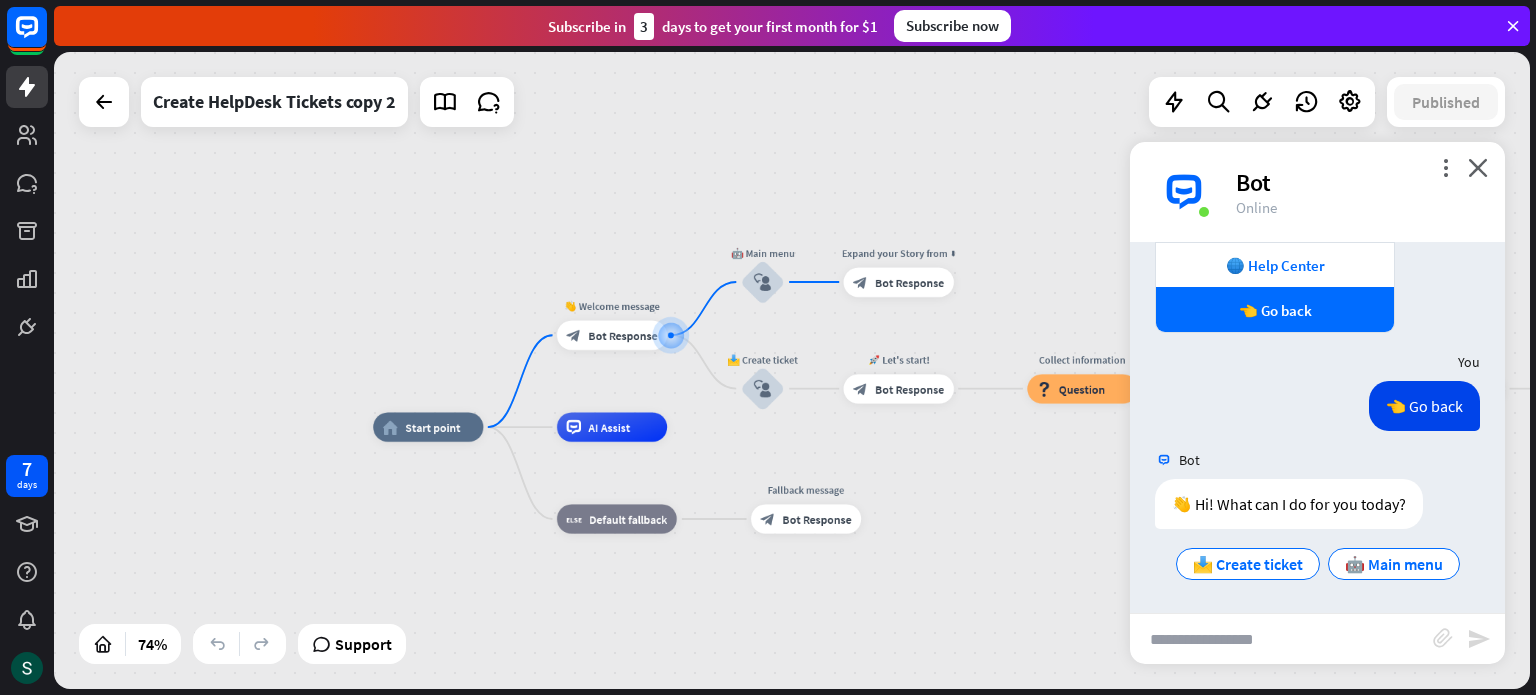 drag, startPoint x: 720, startPoint y: 250, endPoint x: 656, endPoint y: 238, distance: 65.11528 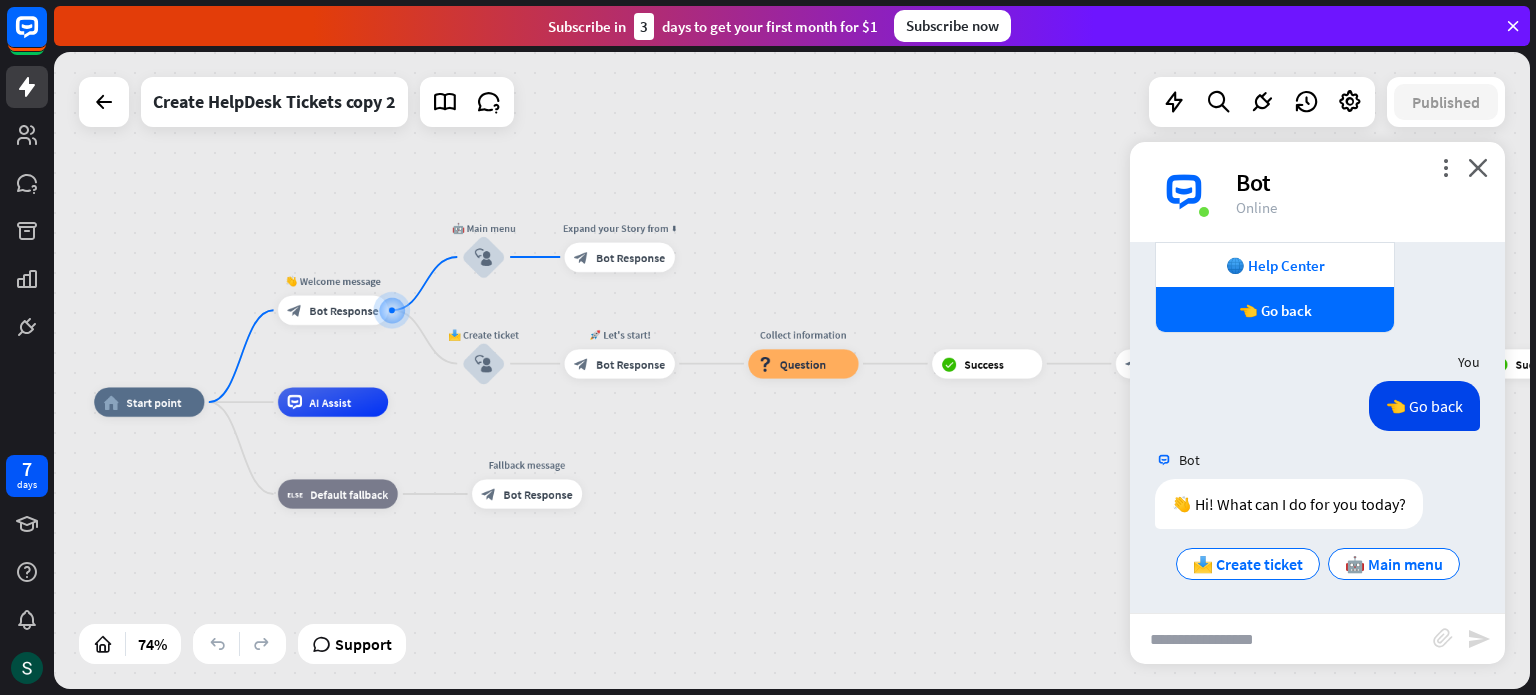 drag, startPoint x: 656, startPoint y: 238, endPoint x: 378, endPoint y: 213, distance: 279.12183 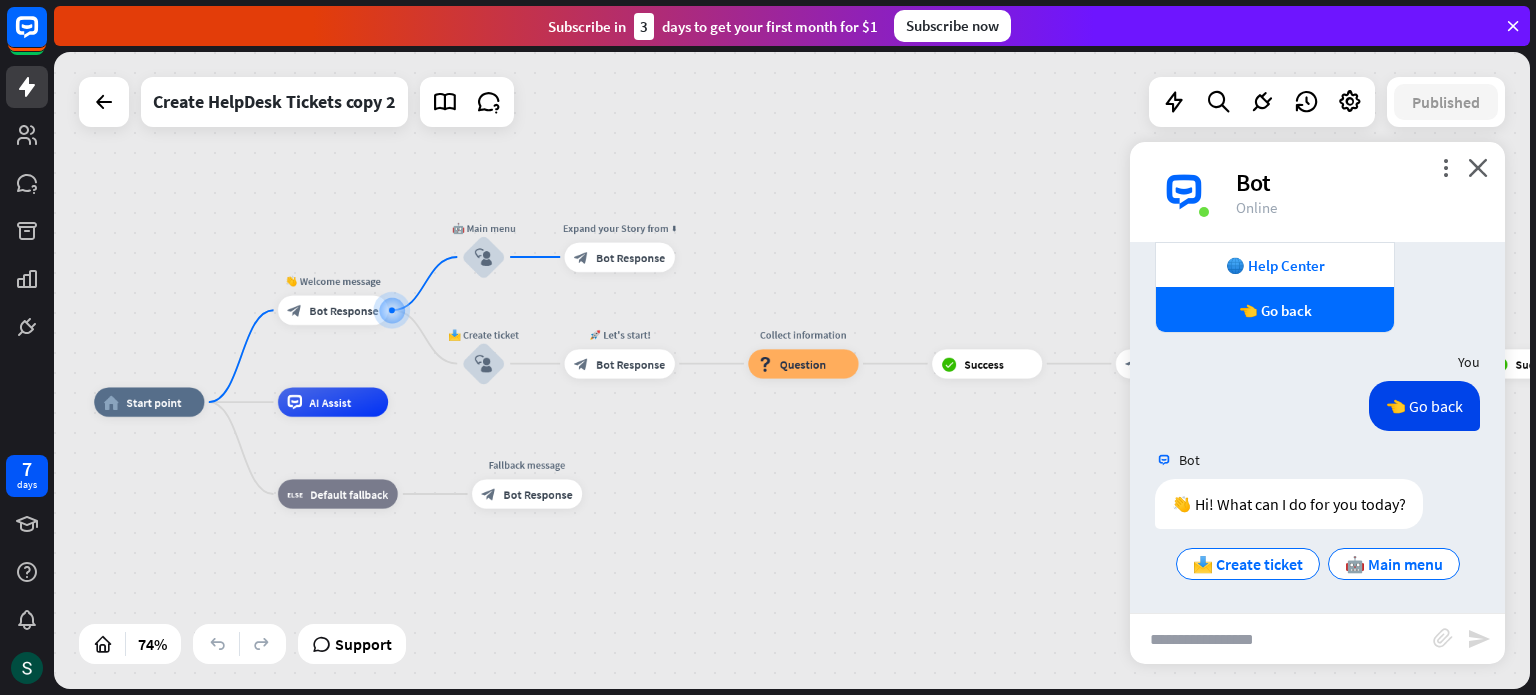 click on "home_2   Start point                 👋 Welcome message   block_bot_response   Bot Response                     🤖 Main menu   block_user_input                 Expand your Story from ⬇   block_bot_response   Bot Response                 📩 Create ticket   block_user_input                 🚀 Let's start!   block_bot_response   Bot Response                 Collect information   block_question   Question                   block_success   Success                 🎉 Thanks!   block_bot_response   Bot Response                 Connect to HelpDesk &amp; add collected attributes ⬇         Create ticket                   block_success   Success                 ✅ Ticket created   block_bot_response   Bot Response                     AI Assist                   block_fallback   Default fallback                 Fallback message   block_bot_response   Bot Response" at bounding box center (792, 370) 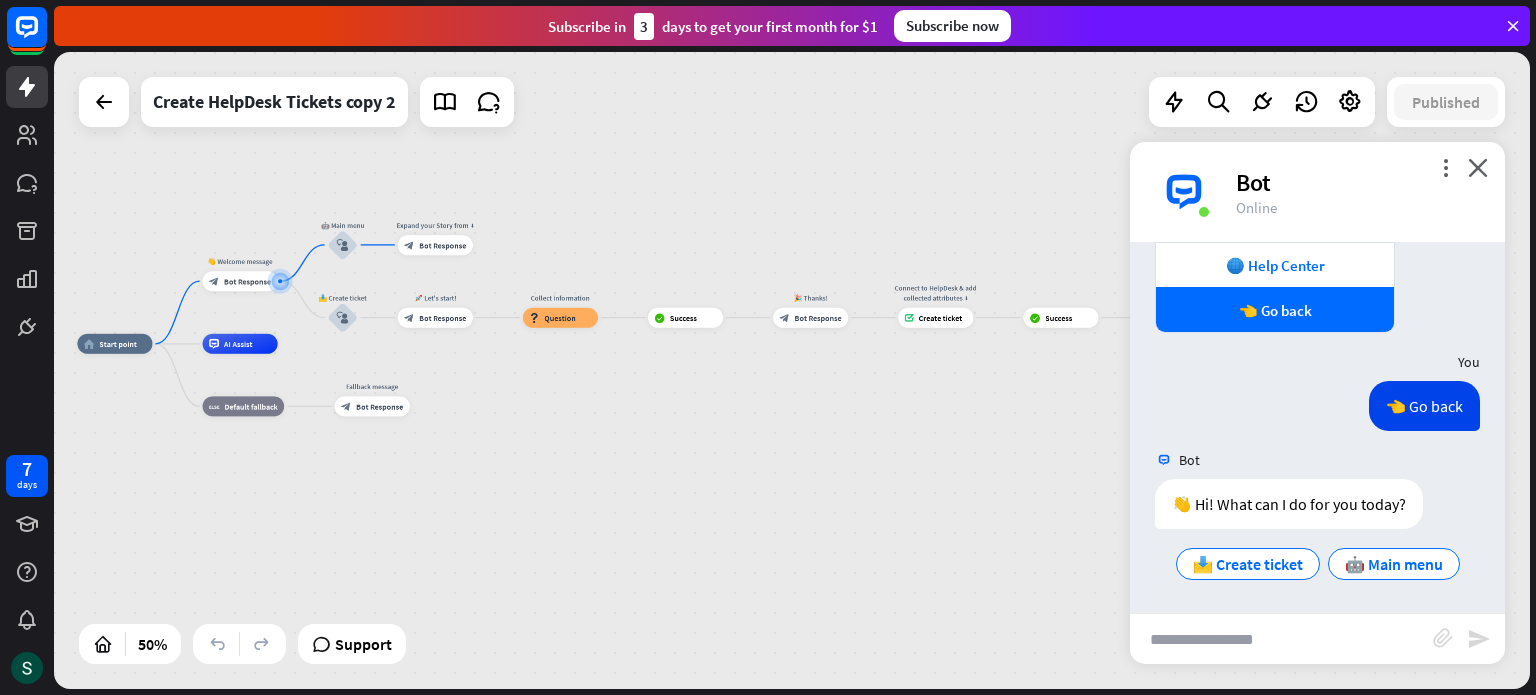 drag, startPoint x: 378, startPoint y: 213, endPoint x: 270, endPoint y: 215, distance: 108.01852 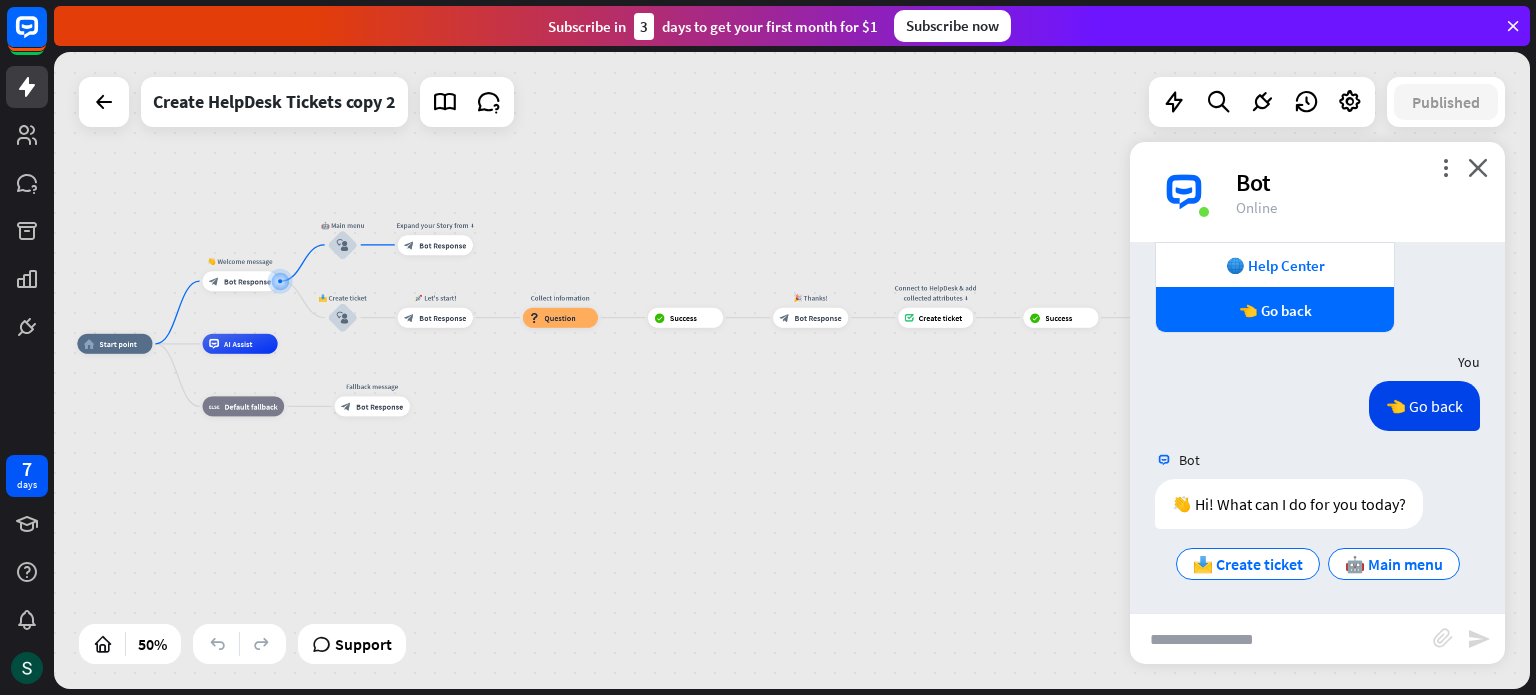 click on "home_2   Start point                 👋 Welcome message   block_bot_response   Bot Response                     🤖 Main menu   block_user_input                 Expand your Story from ⬇   block_bot_response   Bot Response                 📩 Create ticket   block_user_input                 🚀 Let's start!   block_bot_response   Bot Response                 Collect information   block_question   Question                   block_success   Success                 🎉 Thanks!   block_bot_response   Bot Response                 Connect to HelpDesk &amp; add collected attributes ⬇         Create ticket                   block_success   Success                 ✅ Ticket created   block_bot_response   Bot Response                     AI Assist                   block_fallback   Default fallback                 Fallback message   block_bot_response   Bot Response" at bounding box center (792, 370) 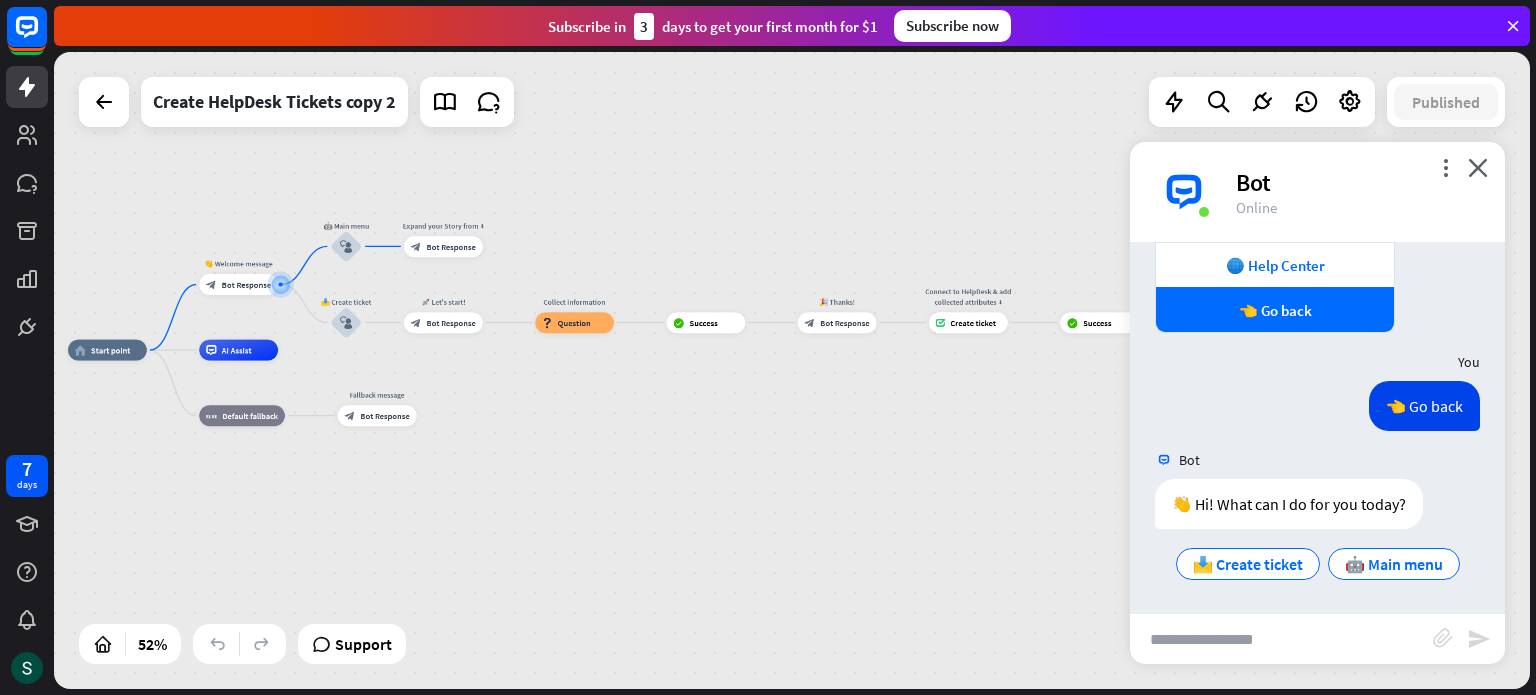 drag, startPoint x: 1356, startPoint y: 153, endPoint x: 1400, endPoint y: 145, distance: 44.72136 